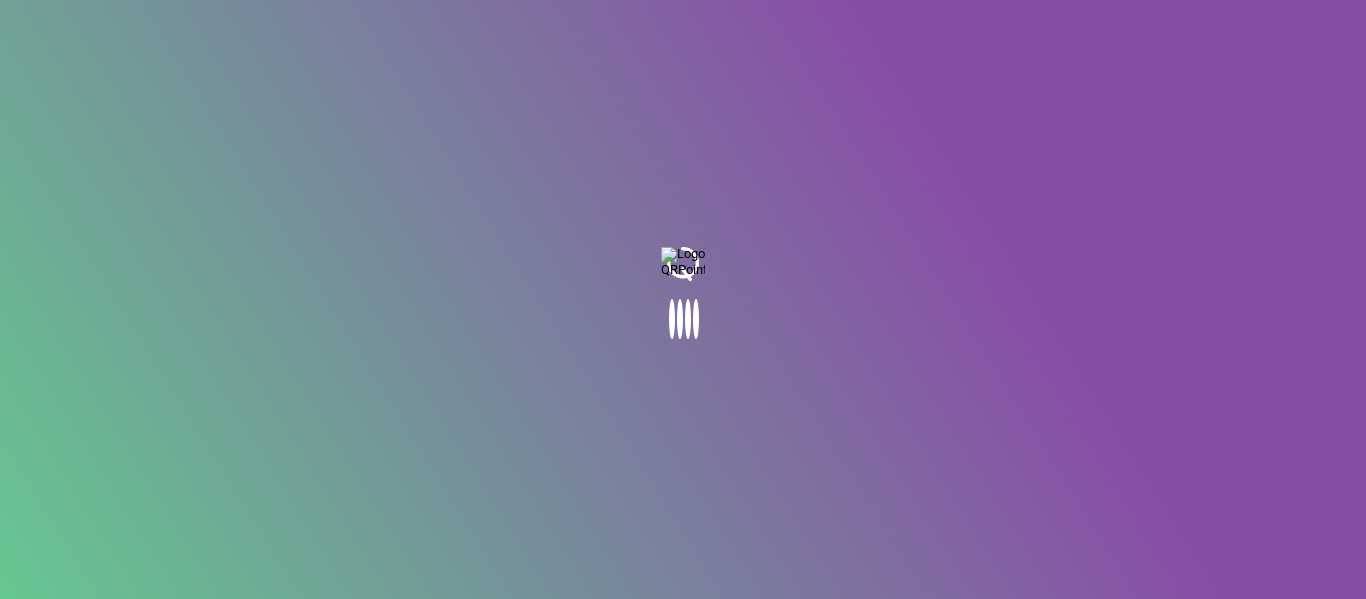 scroll, scrollTop: 0, scrollLeft: 0, axis: both 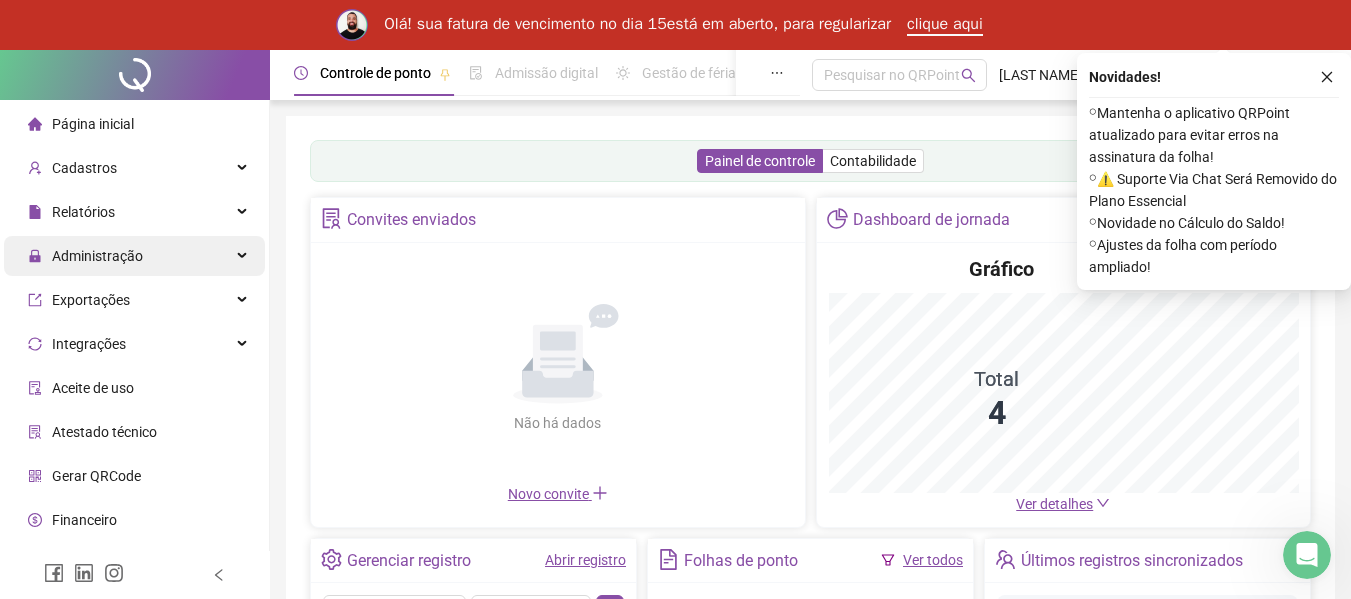 click on "Administração" at bounding box center [134, 256] 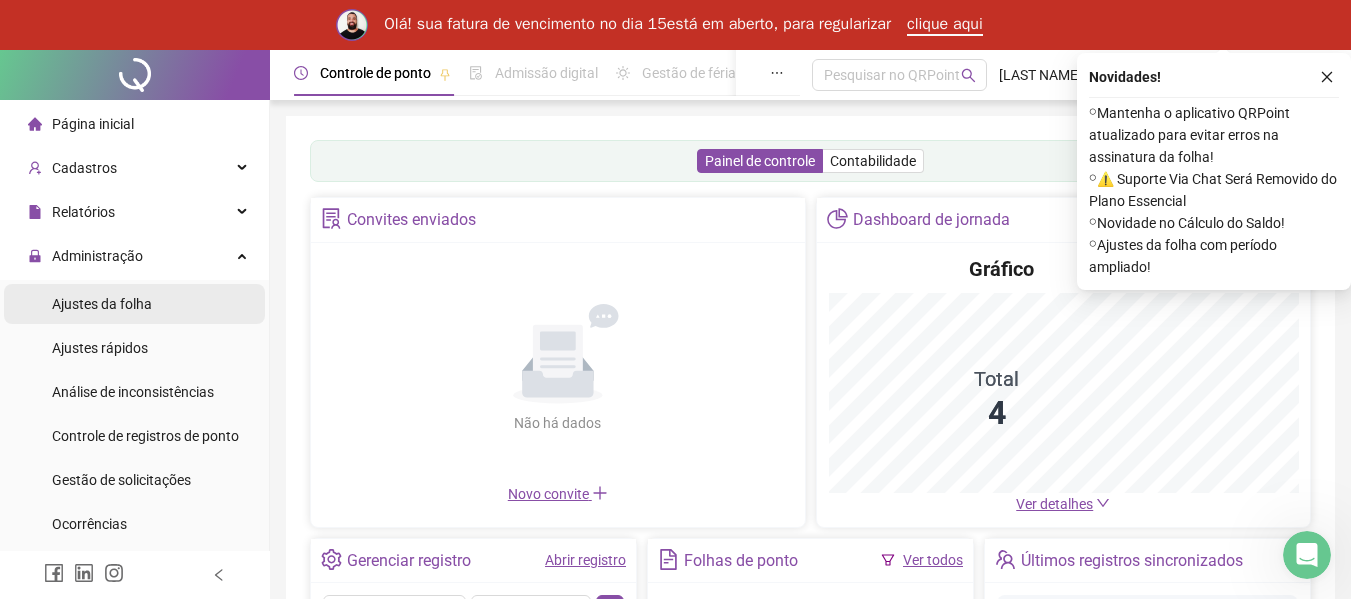 click on "Ajustes da folha" at bounding box center [134, 304] 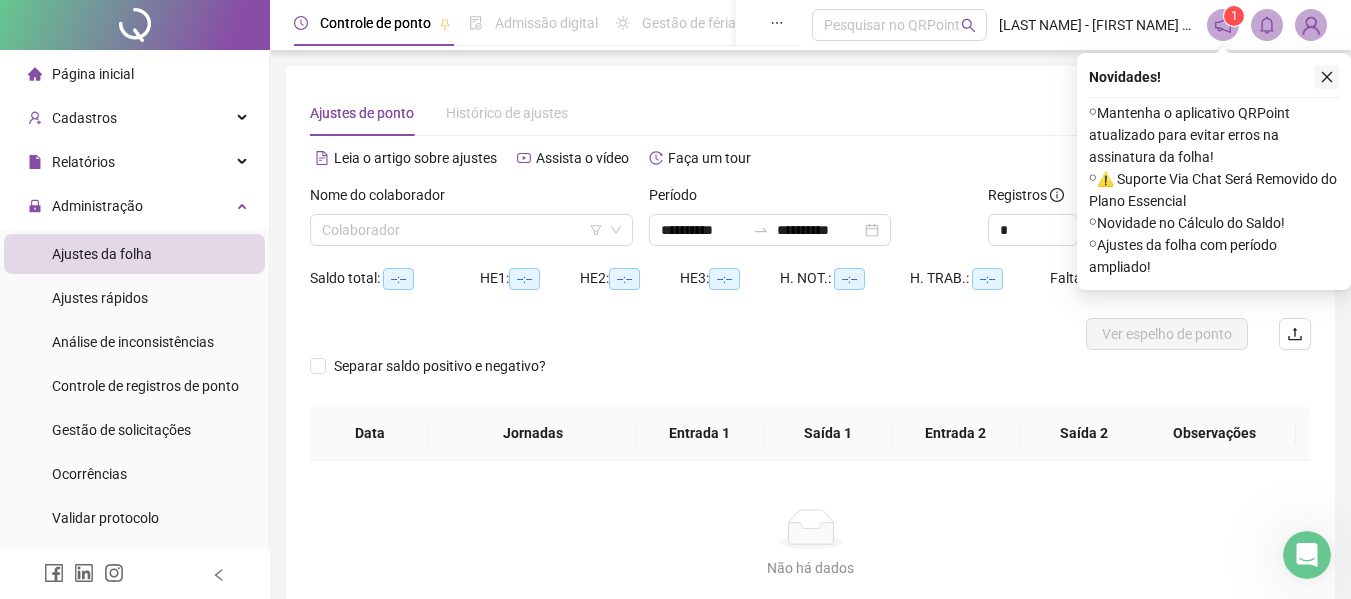 click at bounding box center (1327, 77) 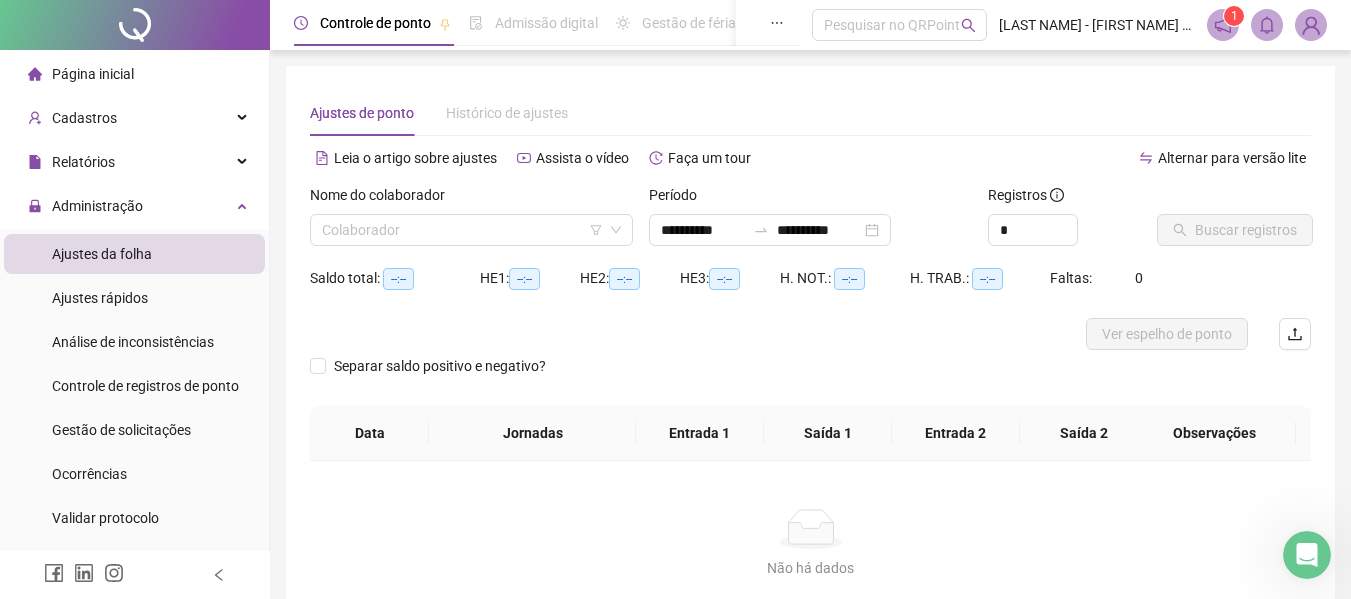click on "Nome do colaborador" at bounding box center [471, 199] 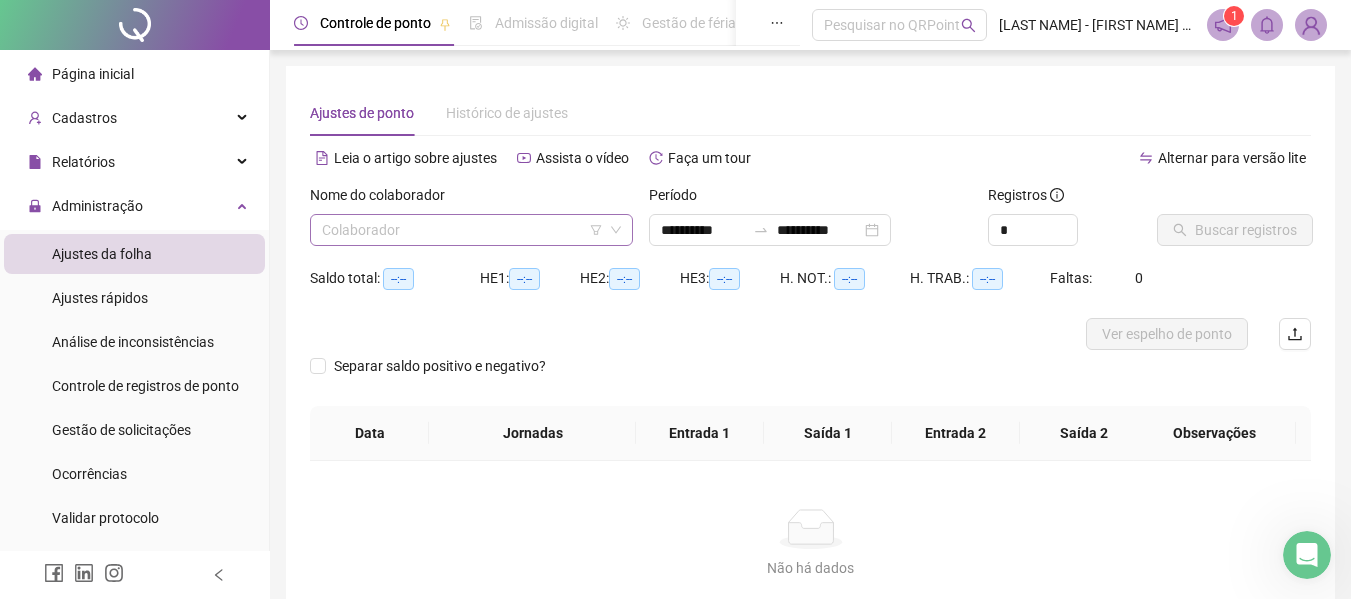 click at bounding box center (462, 230) 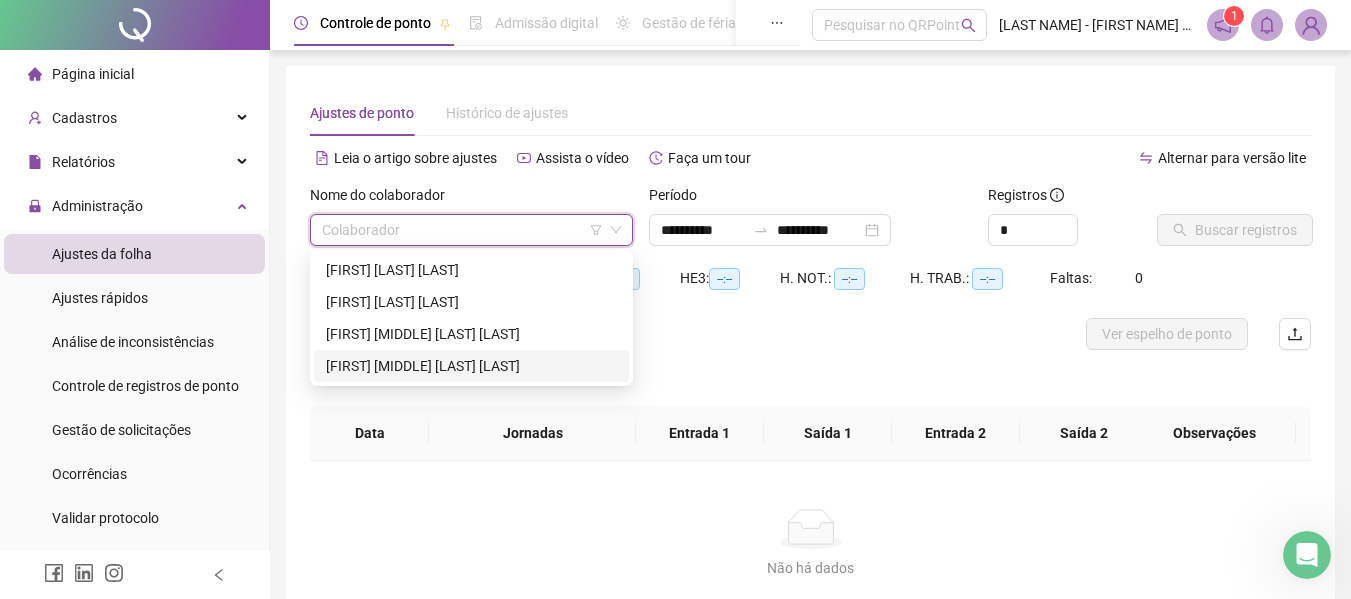 click on "[FIRST] [MIDDLE] [LAST] [LAST]" at bounding box center [471, 366] 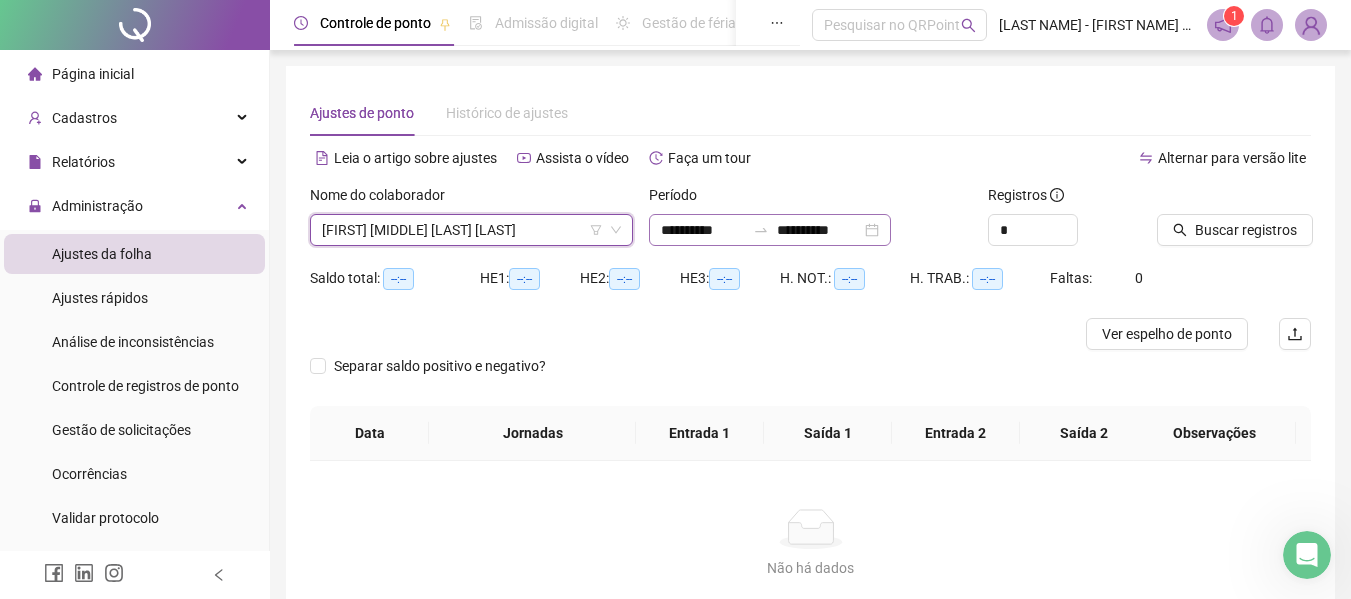 click on "**********" at bounding box center [770, 230] 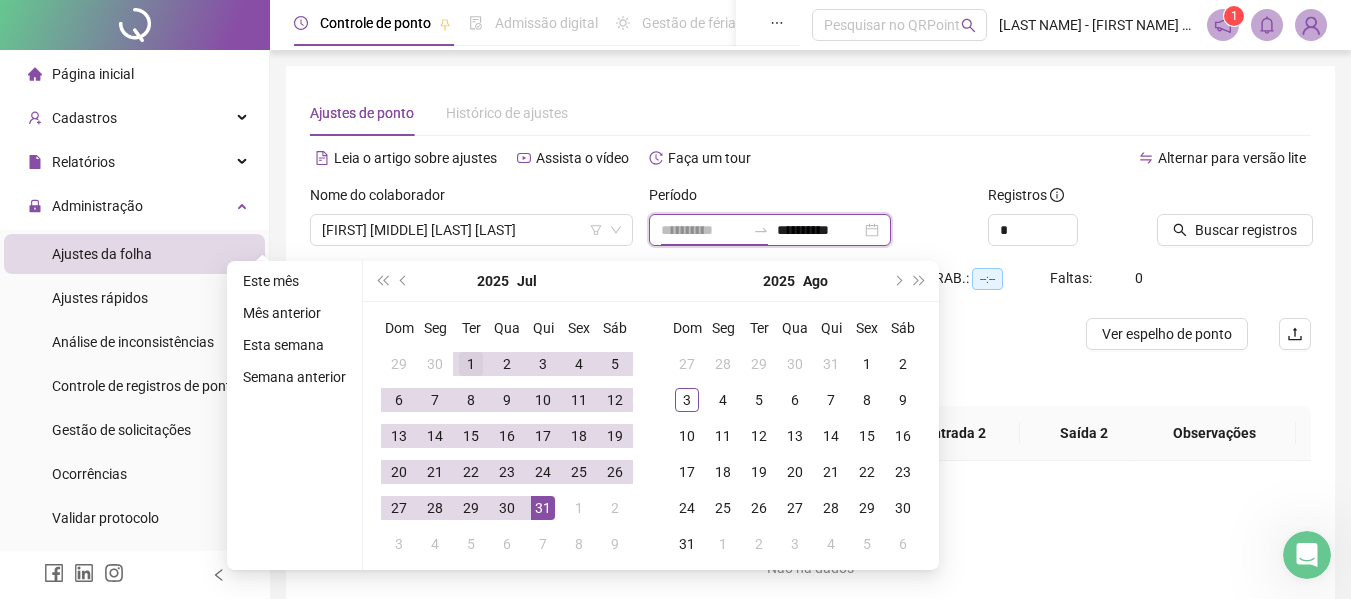 type on "**********" 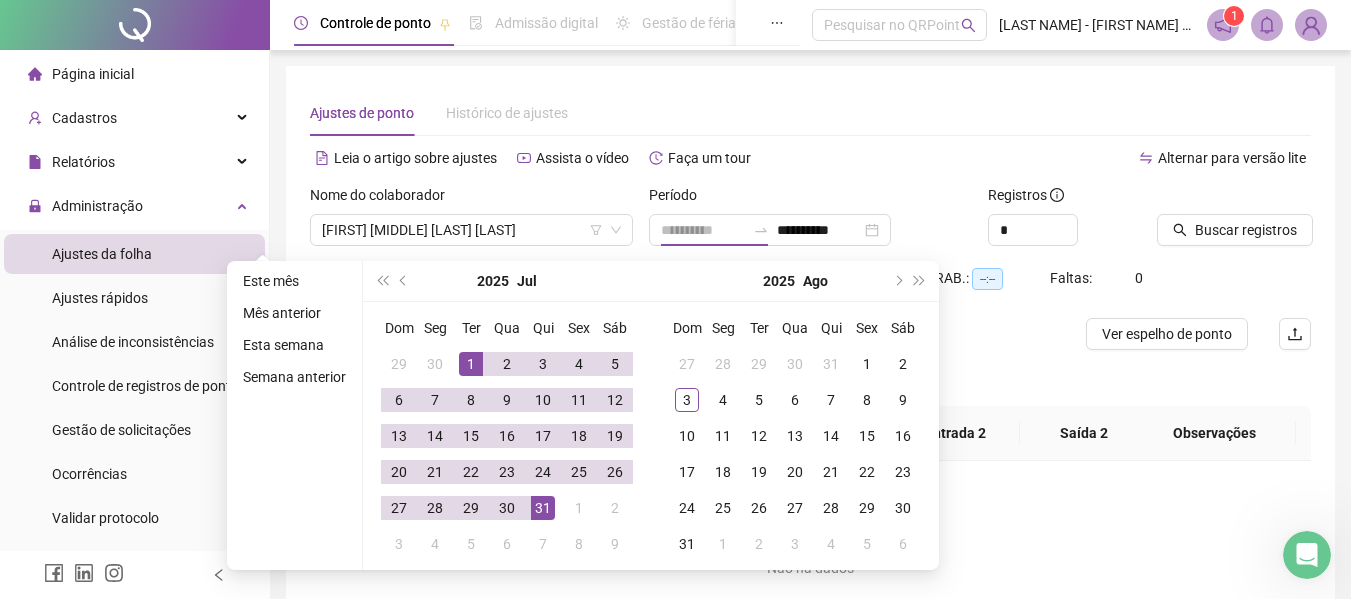 click on "1" at bounding box center (471, 364) 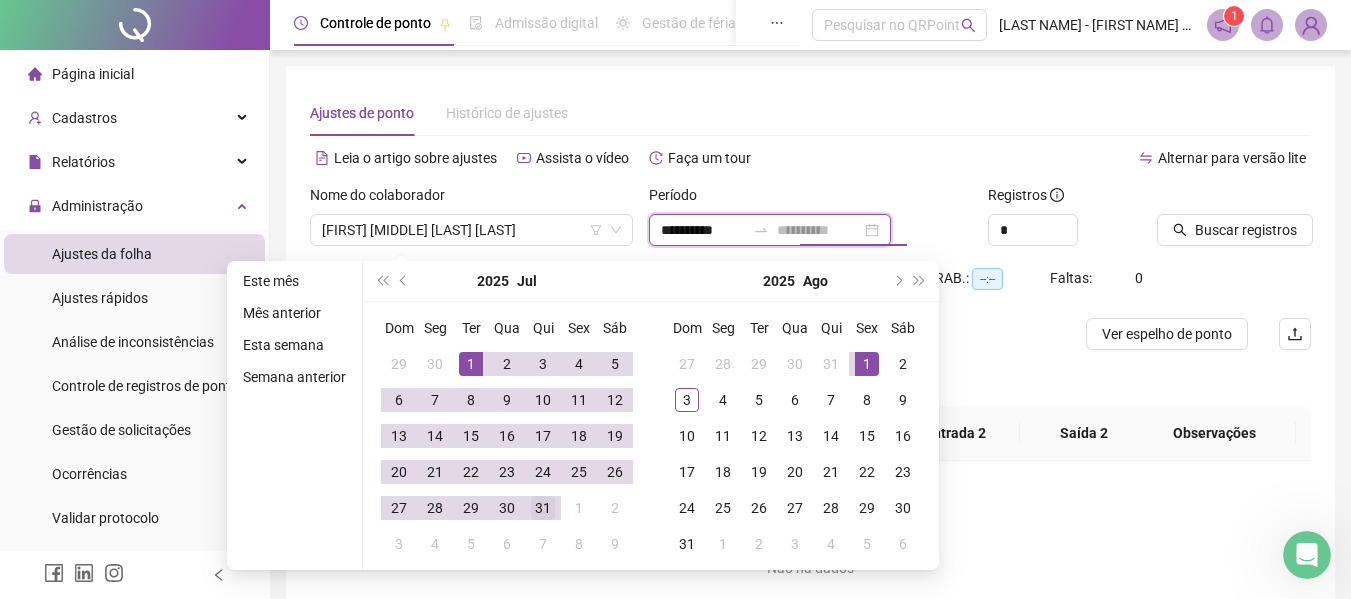 type on "**********" 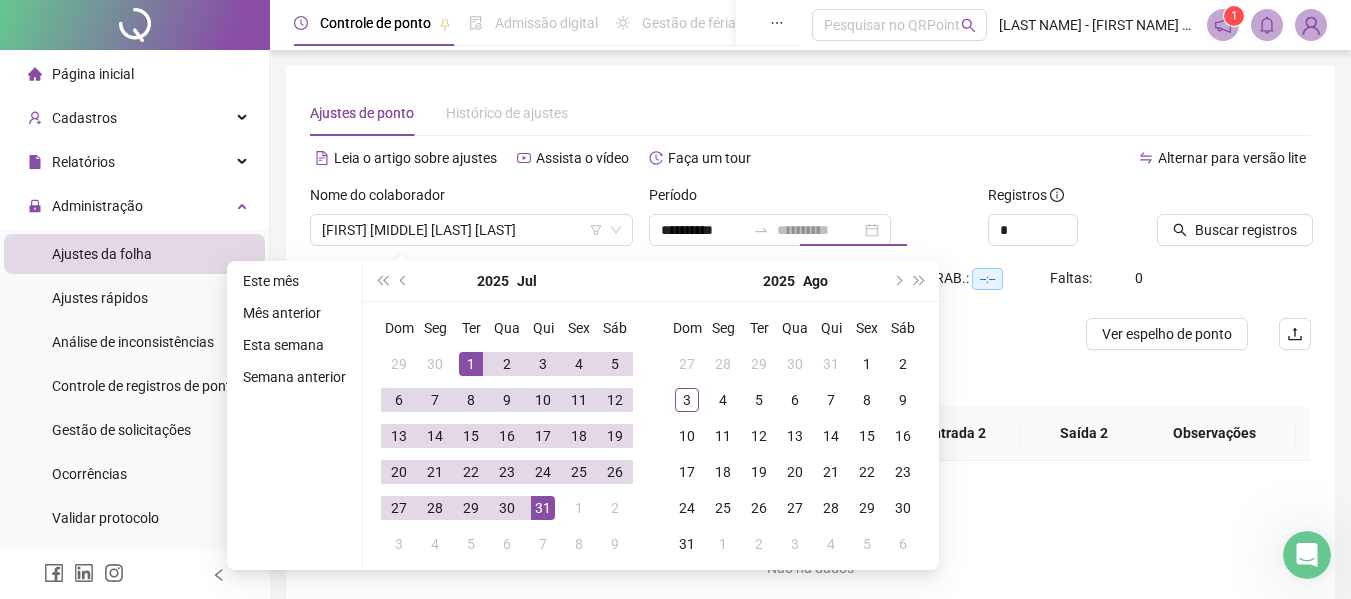click on "31" at bounding box center [543, 508] 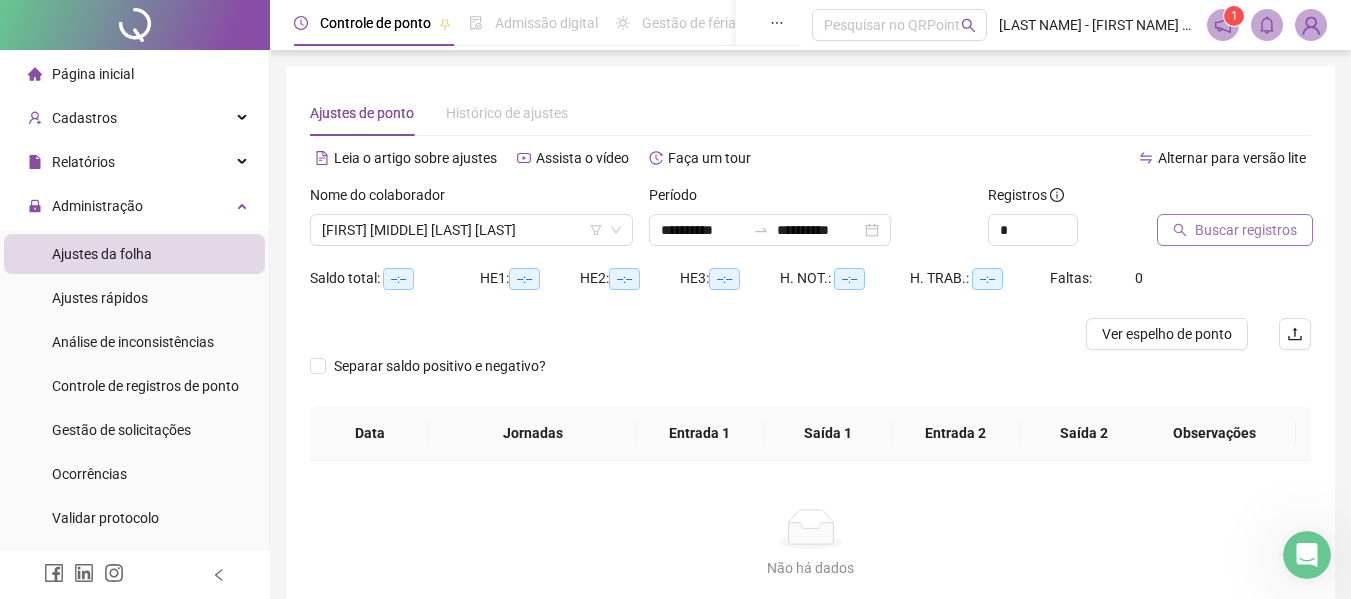 click on "Buscar registros" at bounding box center (1235, 230) 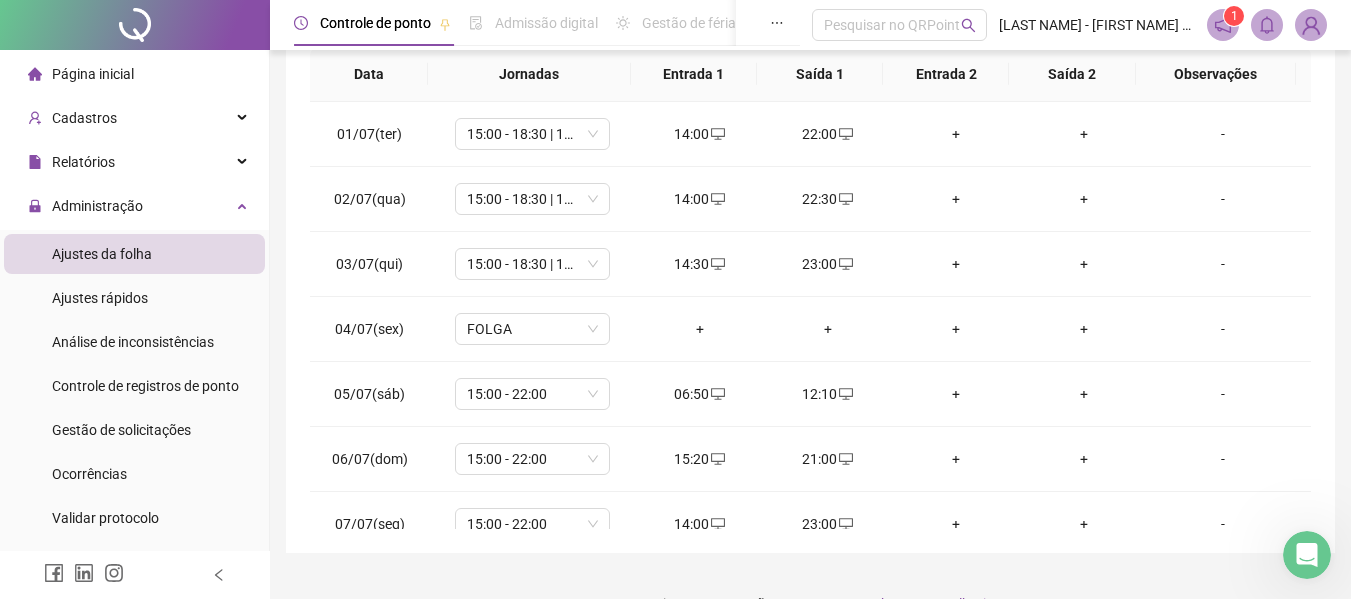 scroll, scrollTop: 423, scrollLeft: 0, axis: vertical 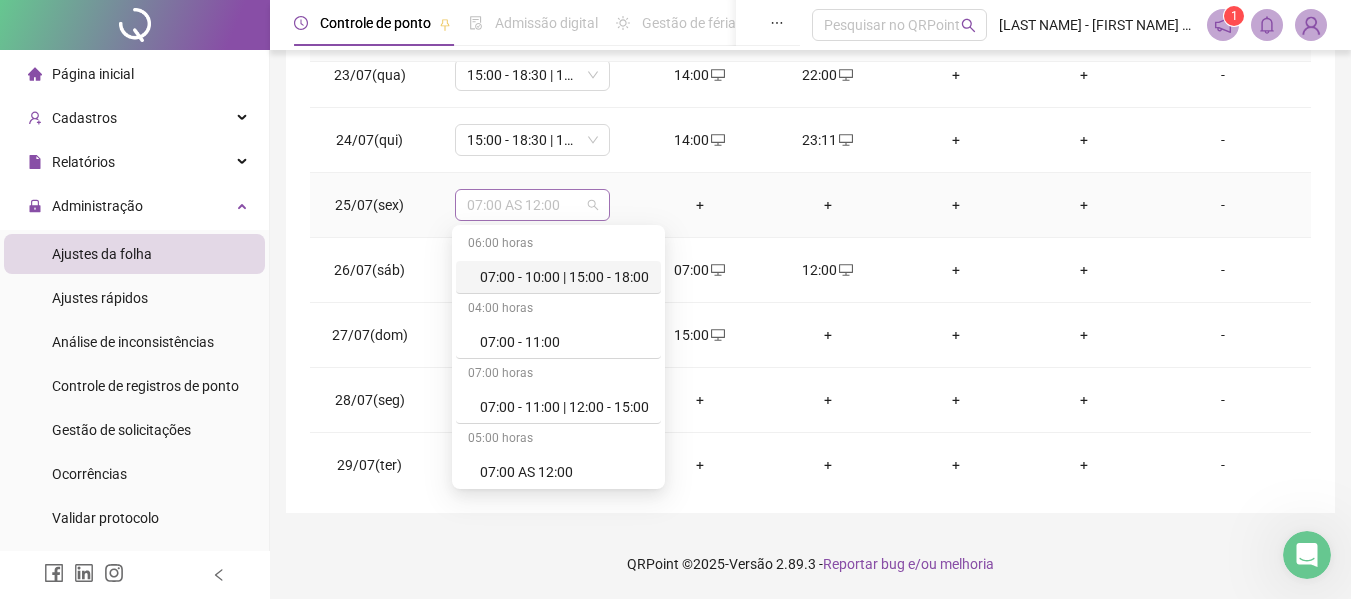 click on "07:00 AS 12:00" at bounding box center [532, 205] 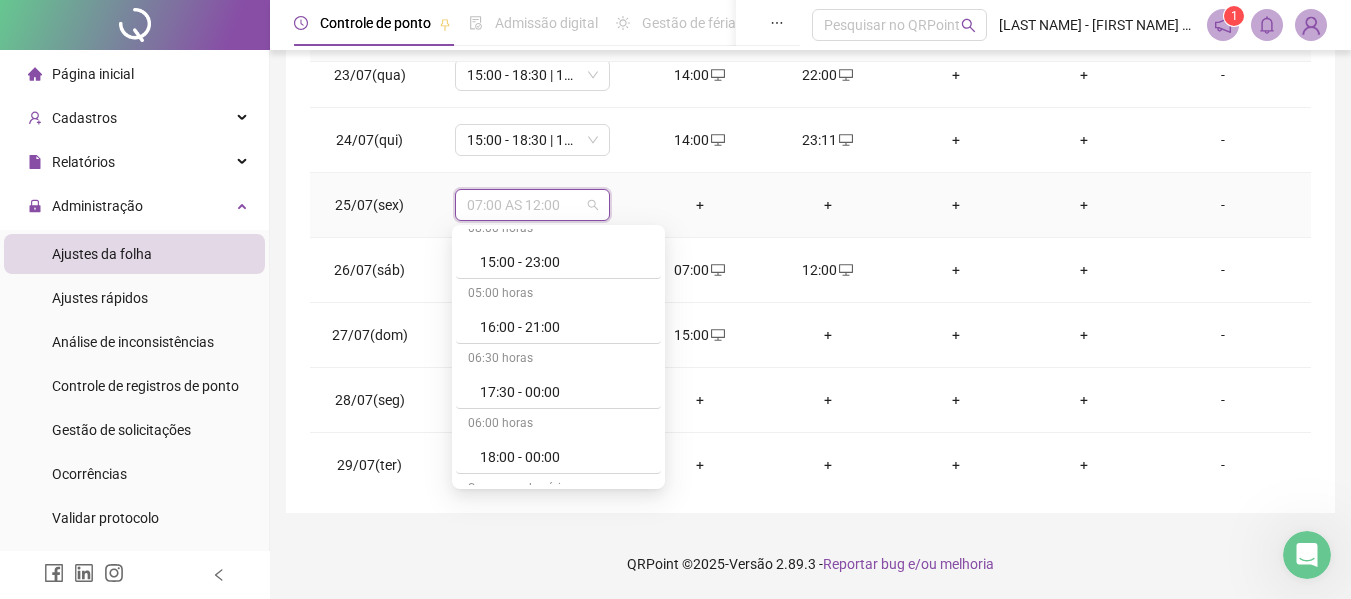 scroll, scrollTop: 800, scrollLeft: 0, axis: vertical 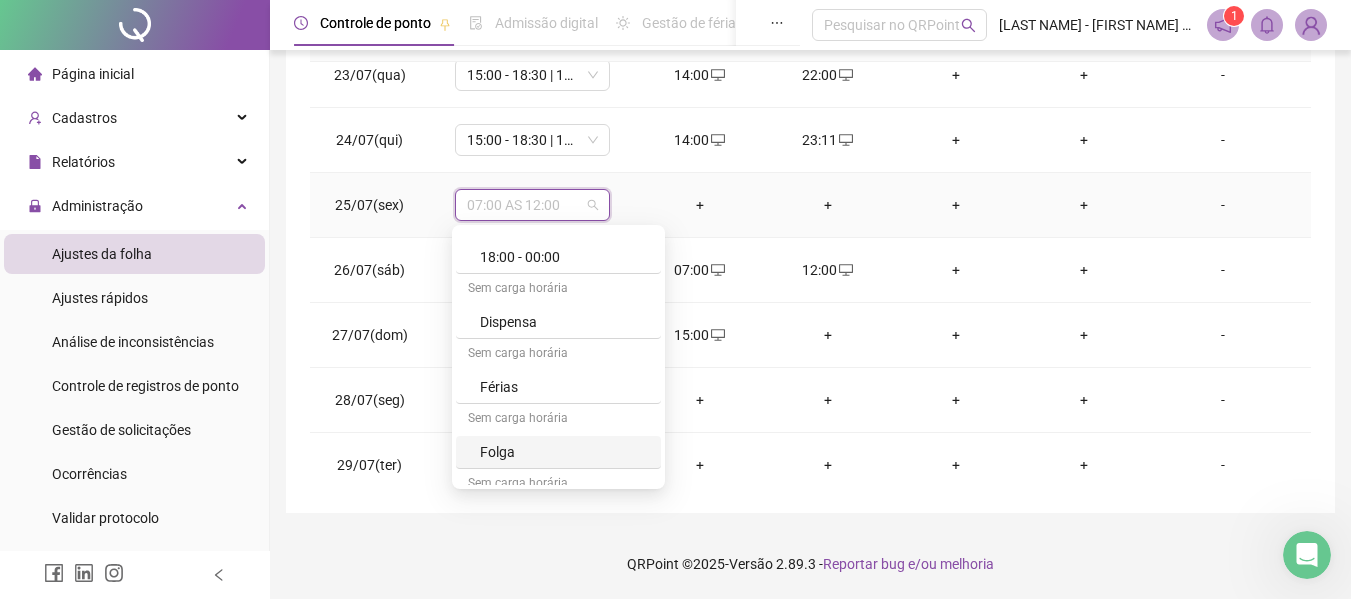 click on "Folga" at bounding box center [558, 452] 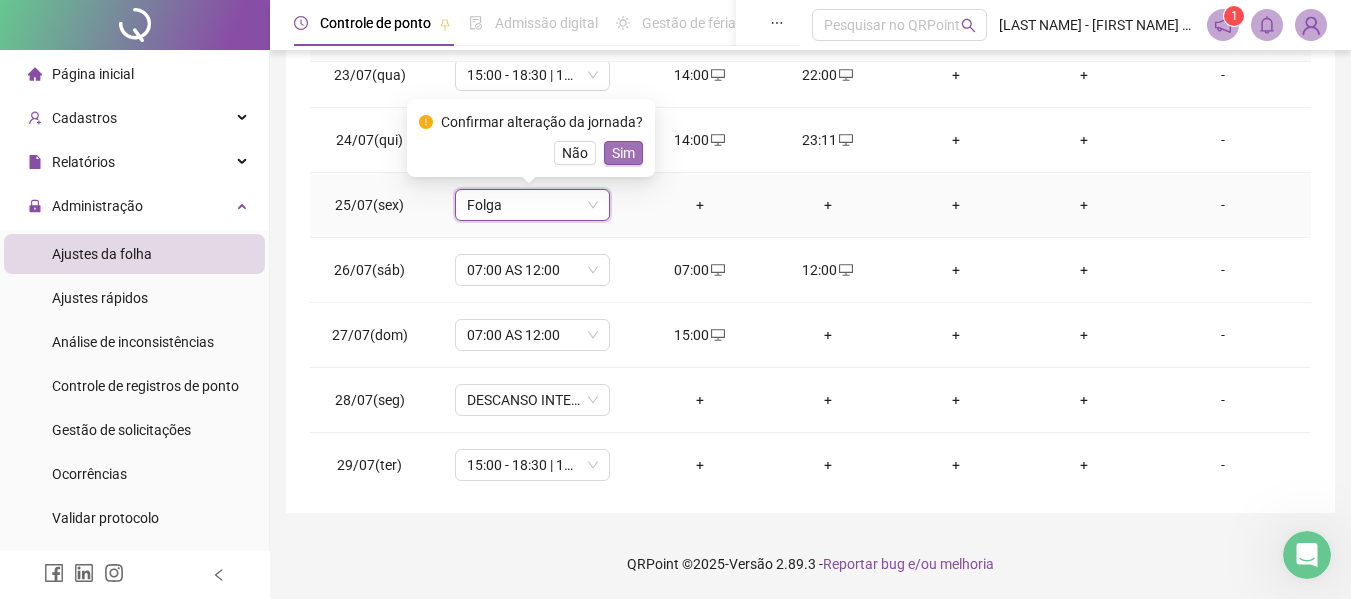 click on "Sim" at bounding box center (623, 153) 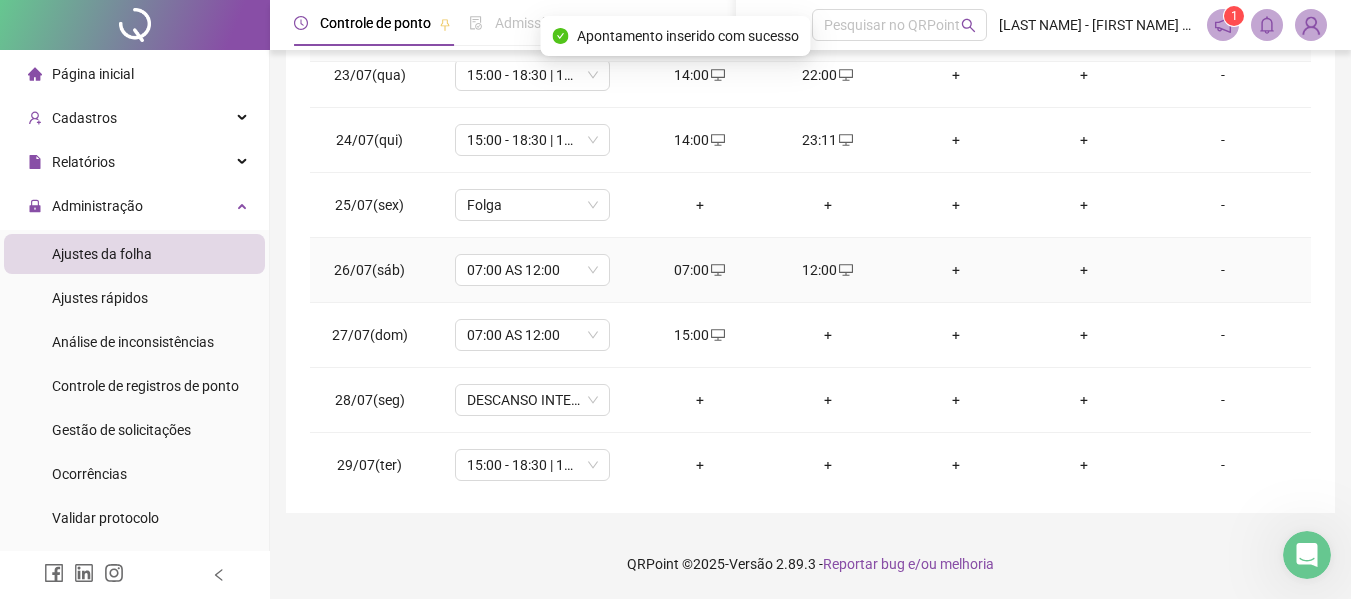 scroll, scrollTop: 1549, scrollLeft: 0, axis: vertical 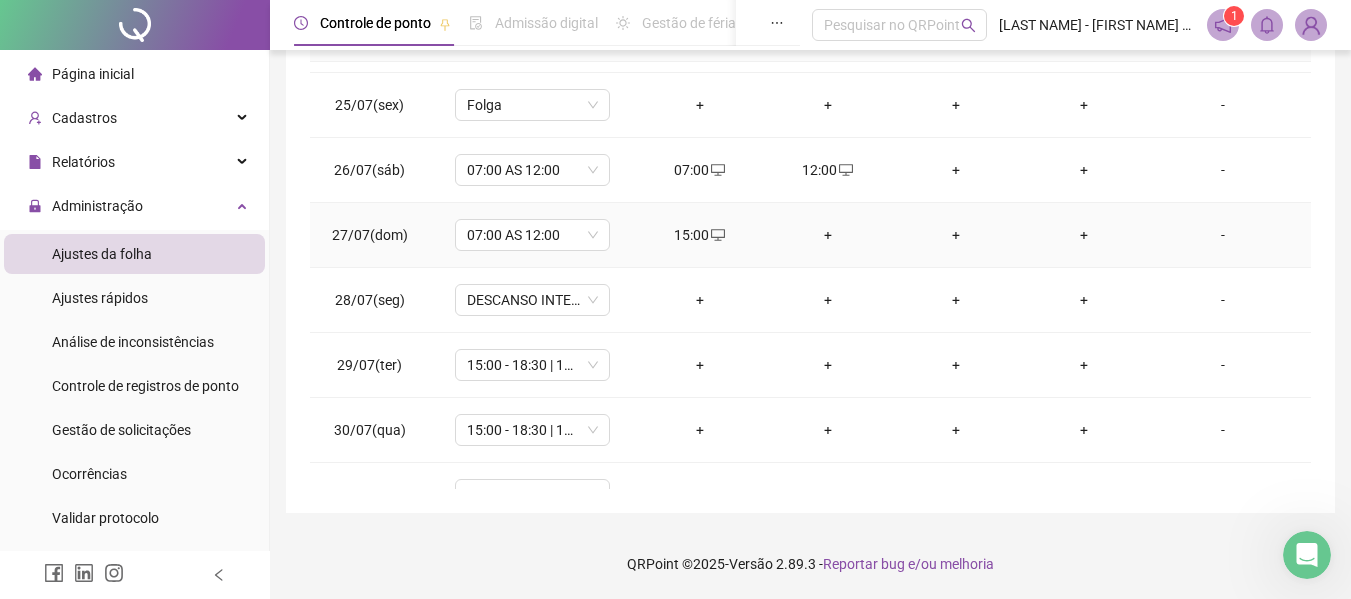 click on "+" at bounding box center [828, 235] 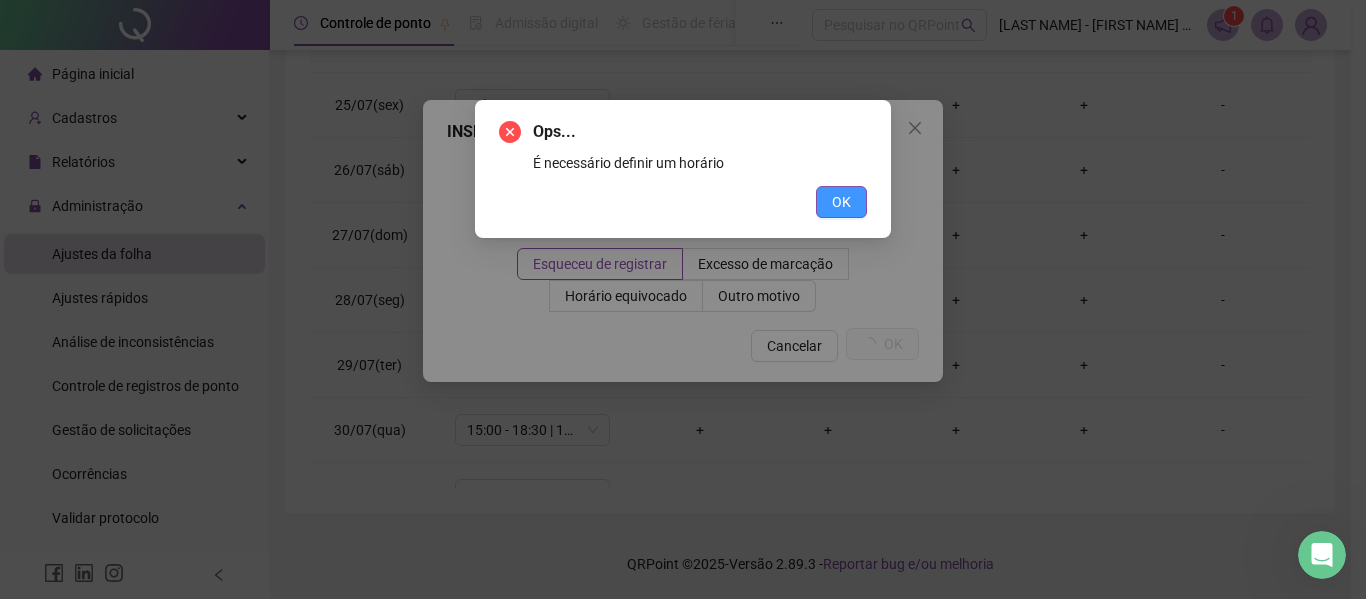 click on "OK" at bounding box center [841, 202] 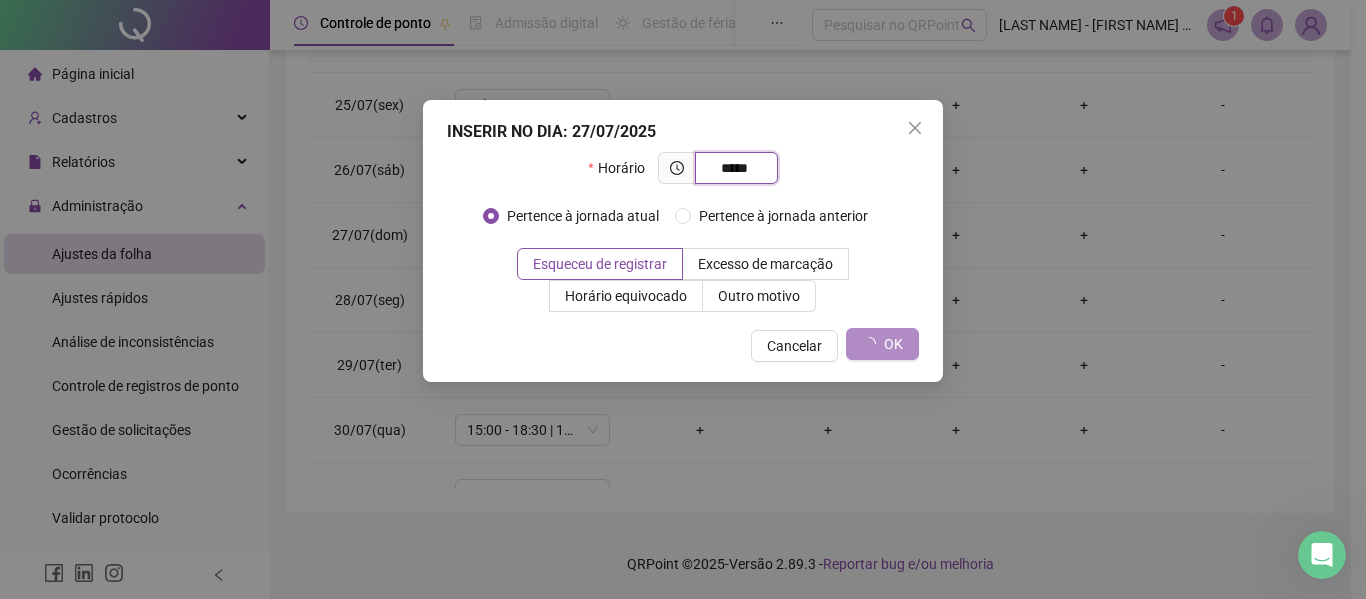 type on "*****" 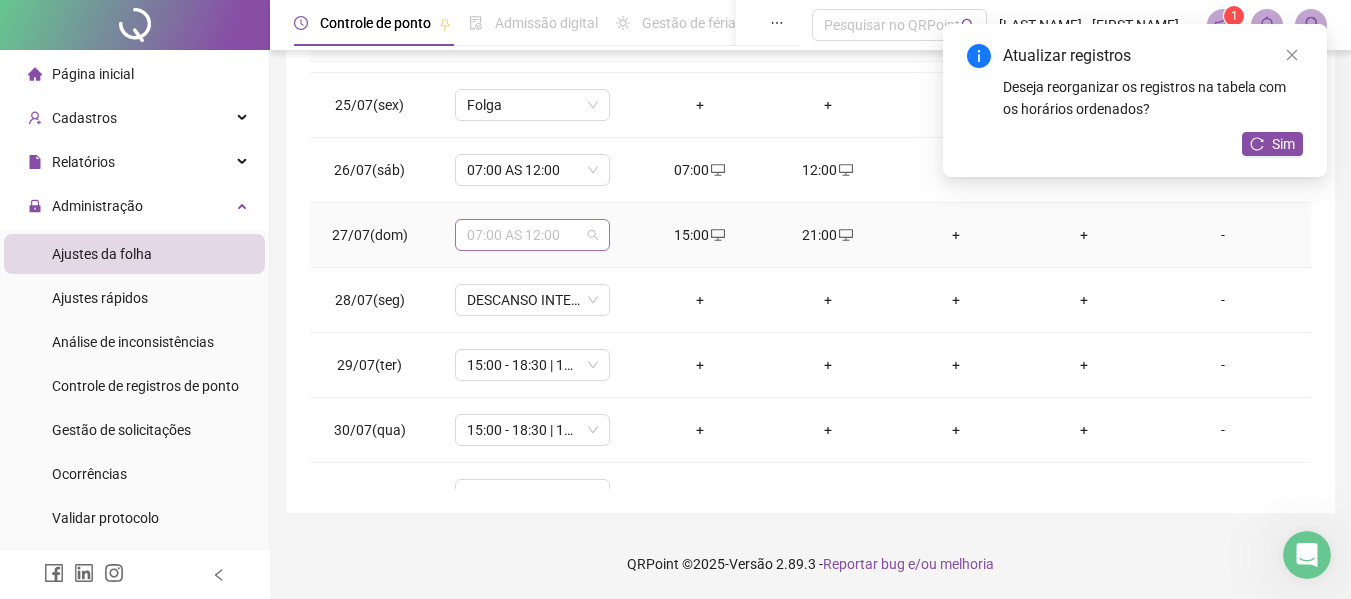 click on "07:00 AS 12:00" at bounding box center [532, 235] 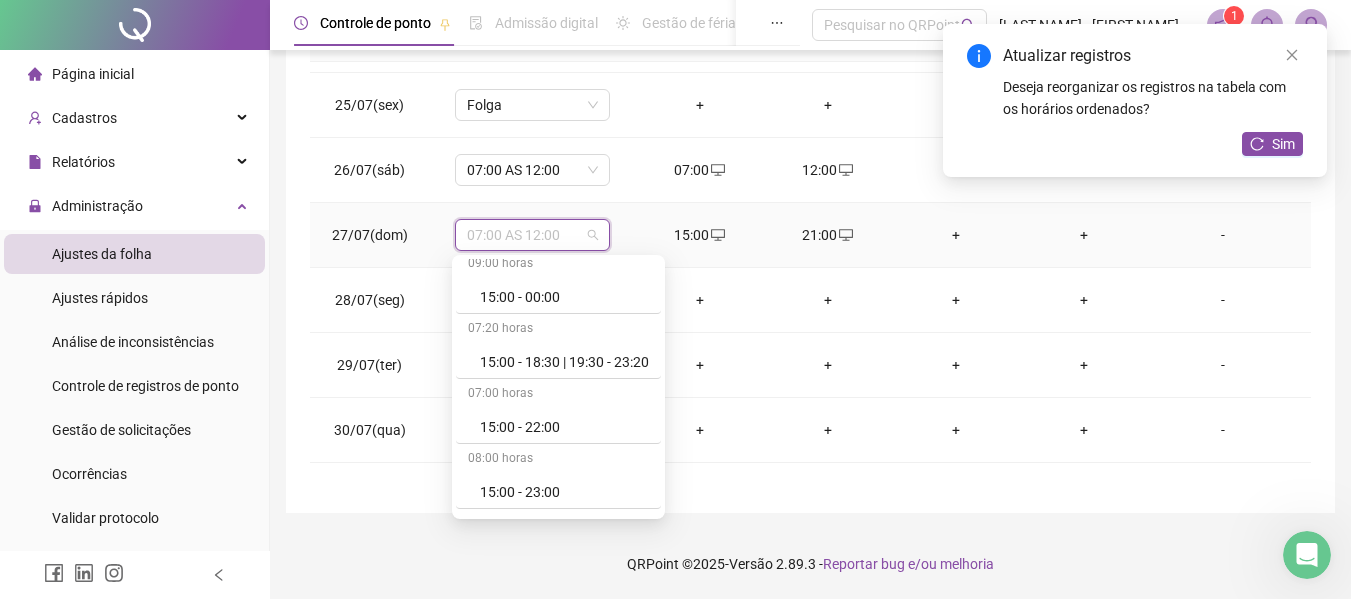 scroll, scrollTop: 600, scrollLeft: 0, axis: vertical 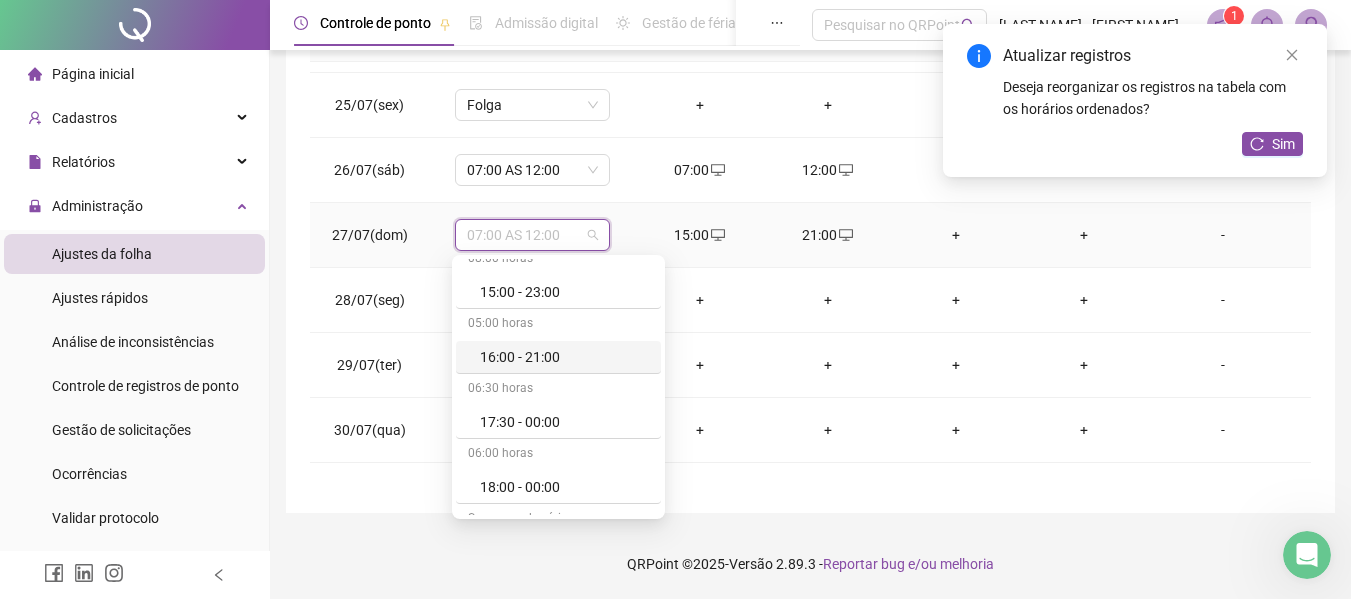 click on "16:00 - 21:00" at bounding box center [564, 357] 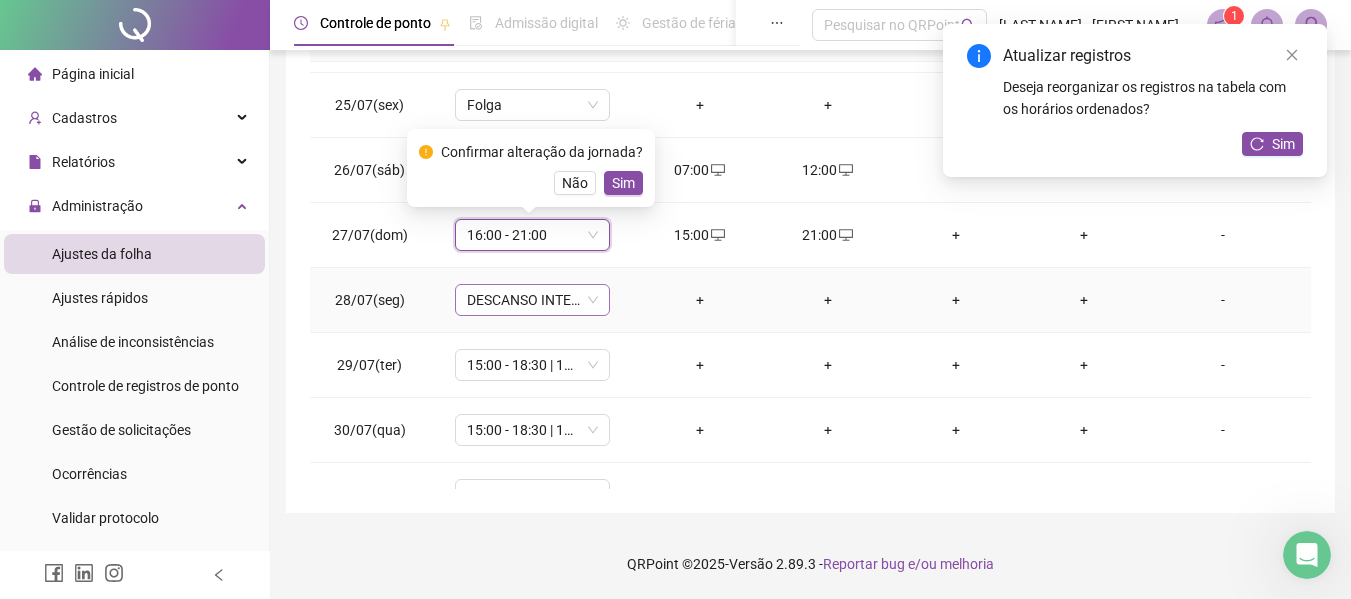 click on "DESCANSO INTER-JORNADA" at bounding box center [532, 300] 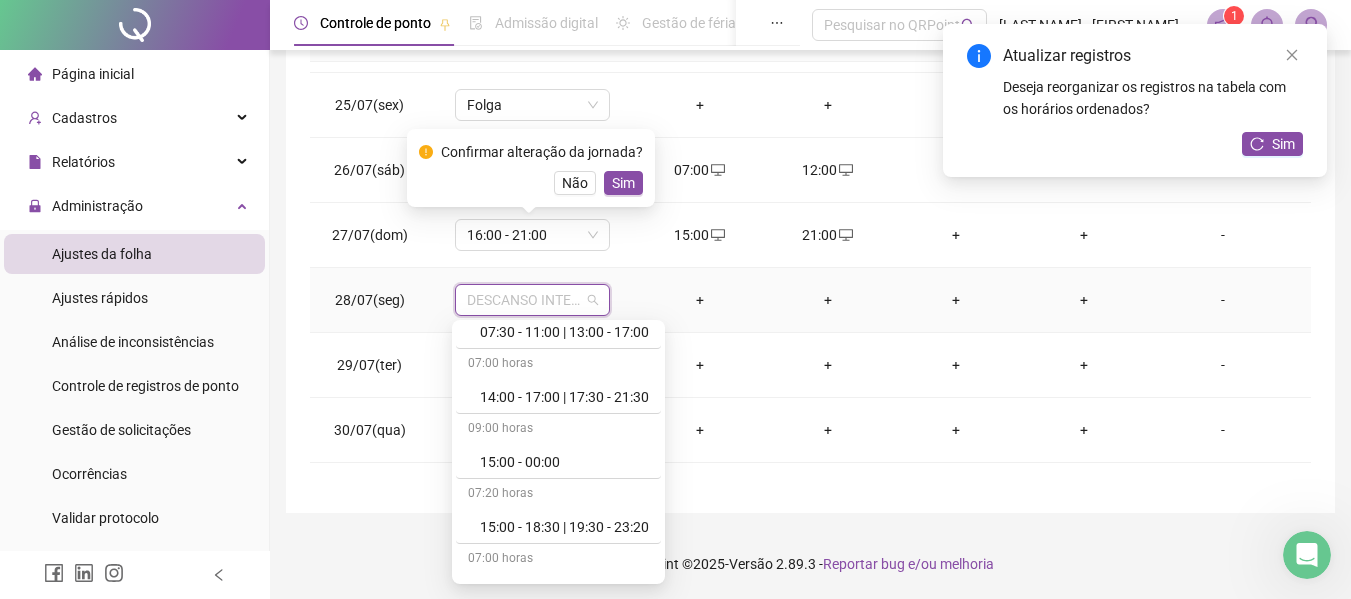 scroll, scrollTop: 500, scrollLeft: 0, axis: vertical 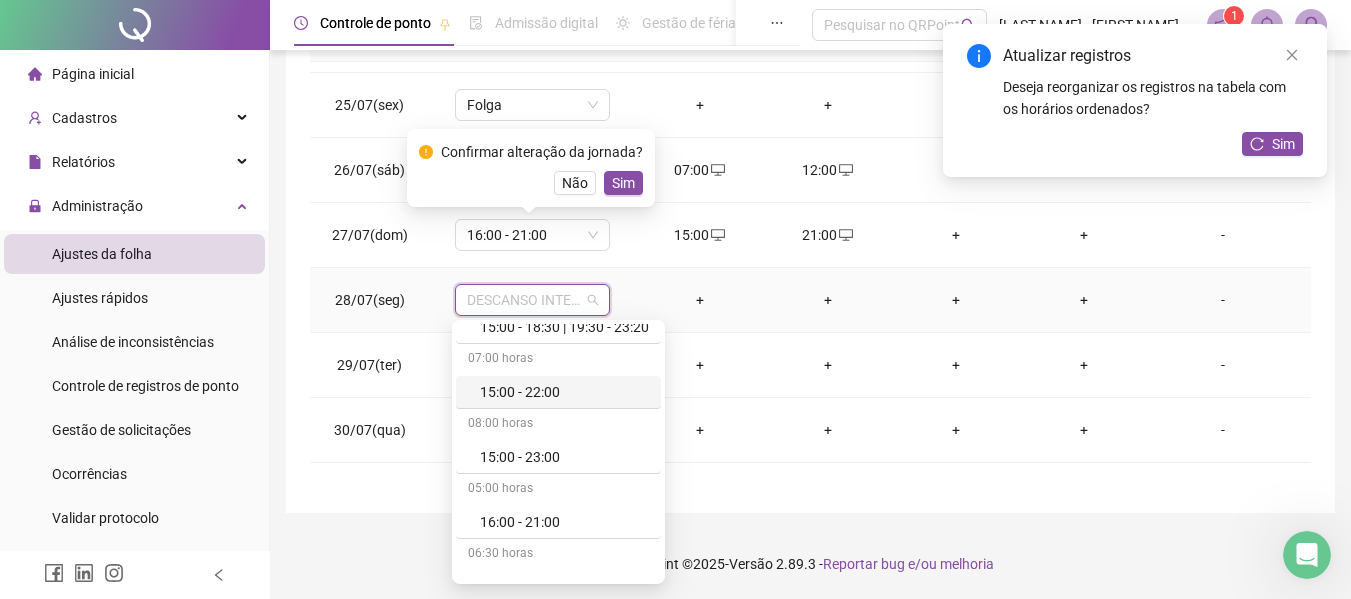 click on "07:00 horas" at bounding box center [558, 360] 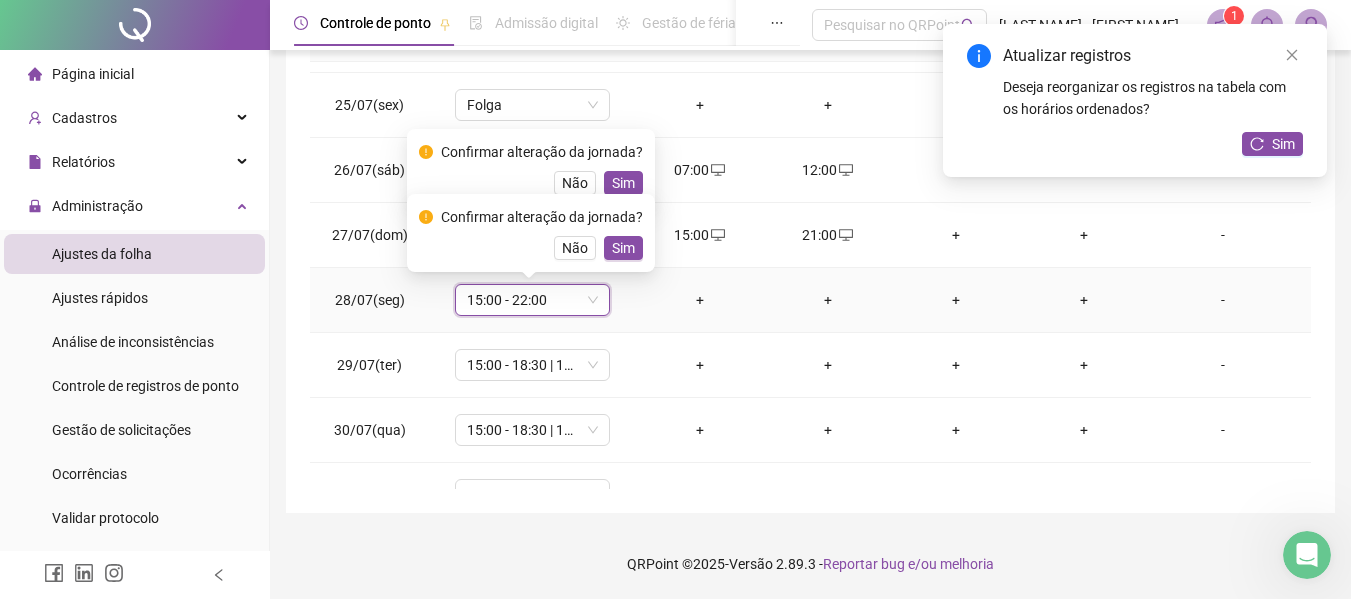 click on "+" at bounding box center [700, 300] 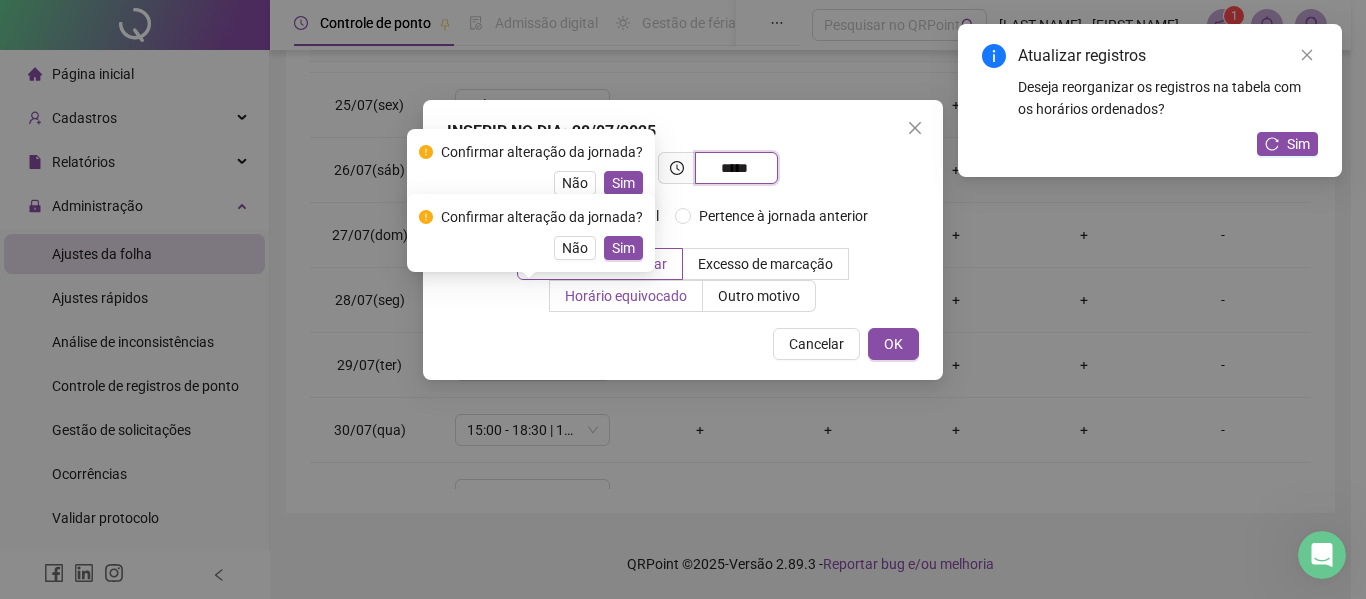 type on "*****" 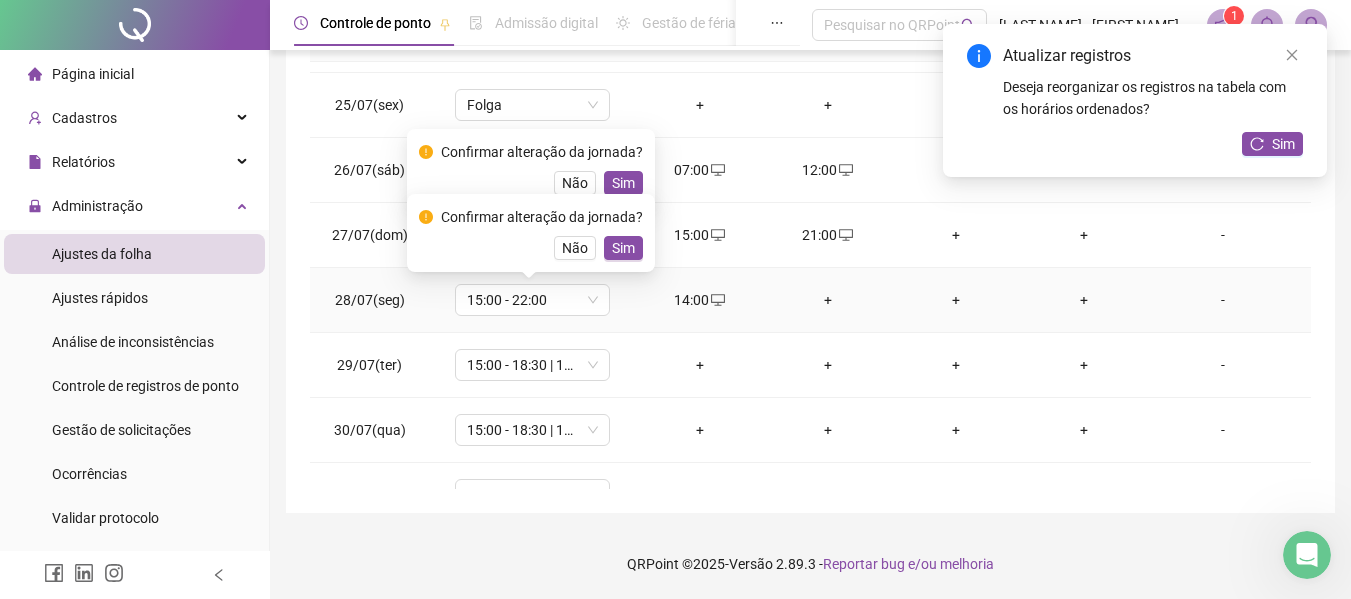 click on "+" at bounding box center [828, 300] 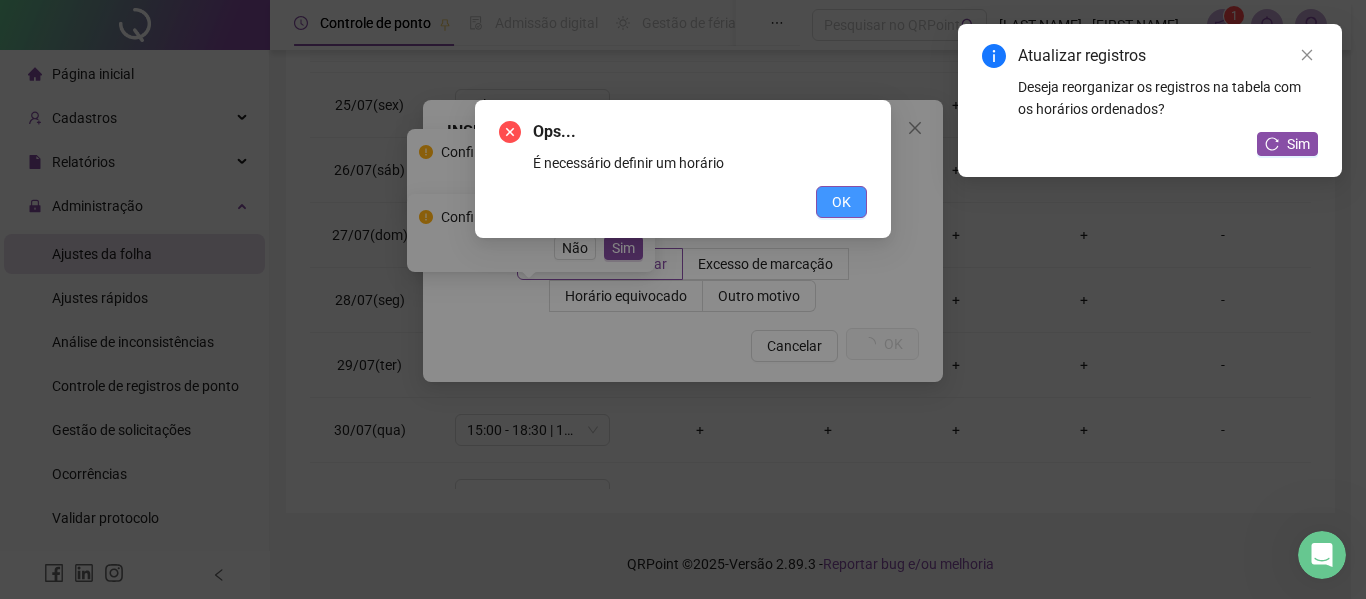 click on "OK" at bounding box center [841, 202] 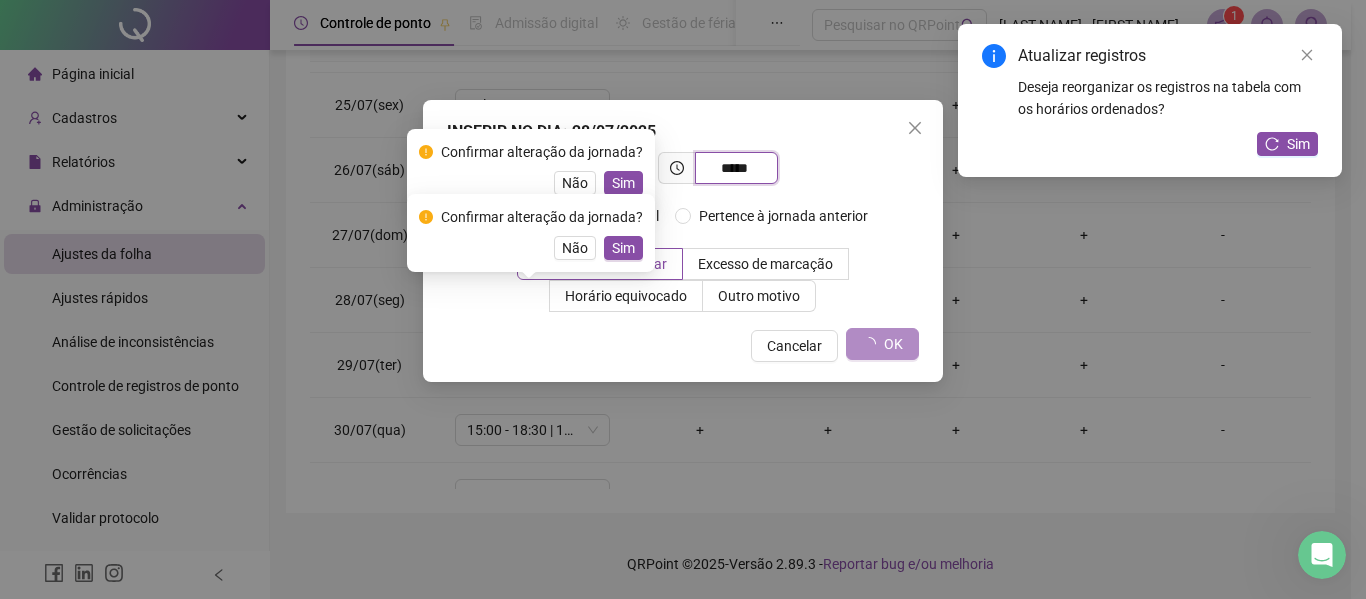 type on "*****" 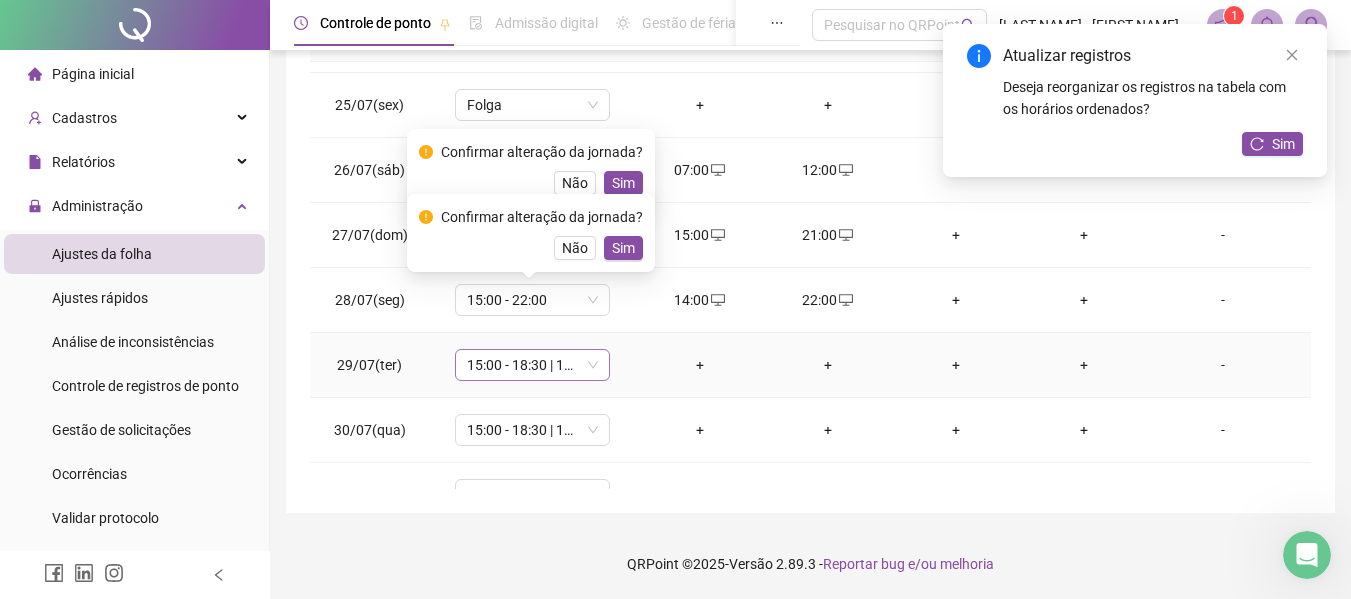 click on "15:00 - 18:30 | 19:30 - 23:20" at bounding box center (532, 365) 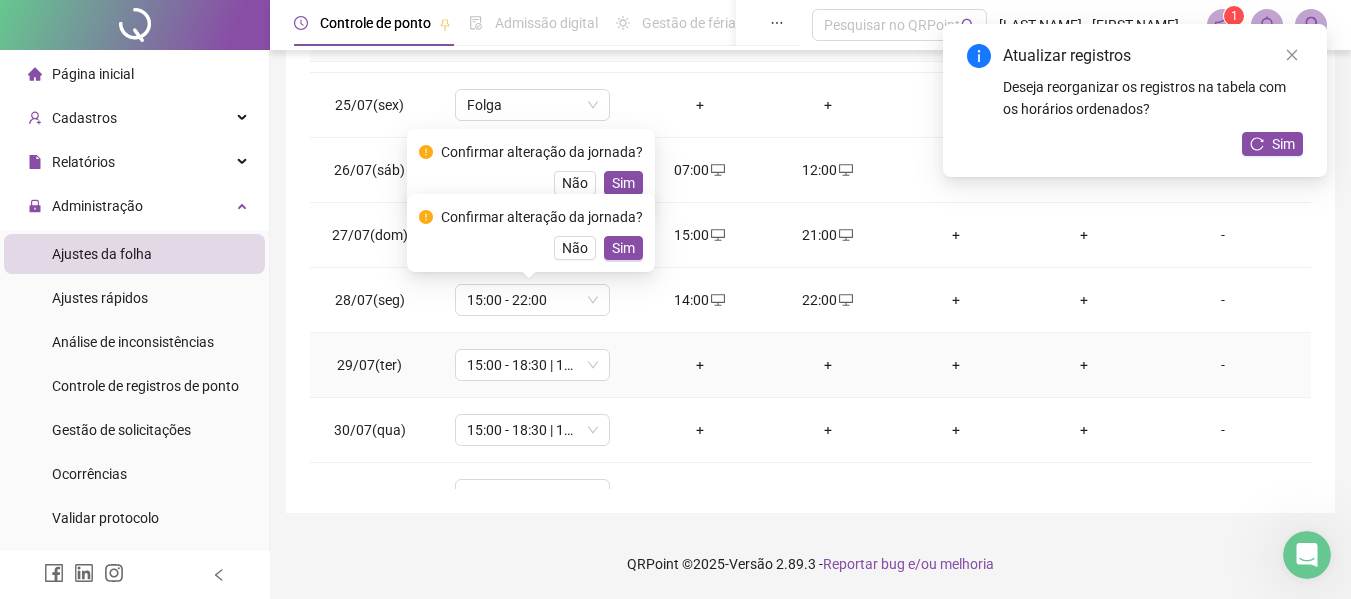 click on "+" at bounding box center (700, 365) 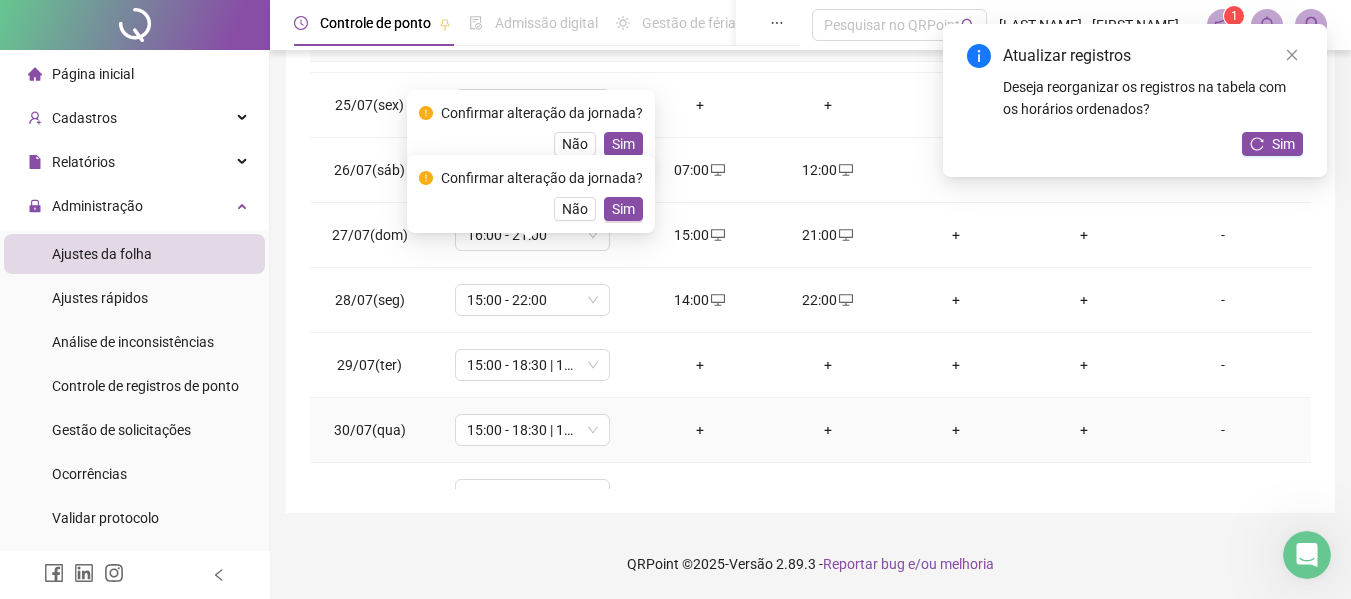 scroll, scrollTop: 1588, scrollLeft: 0, axis: vertical 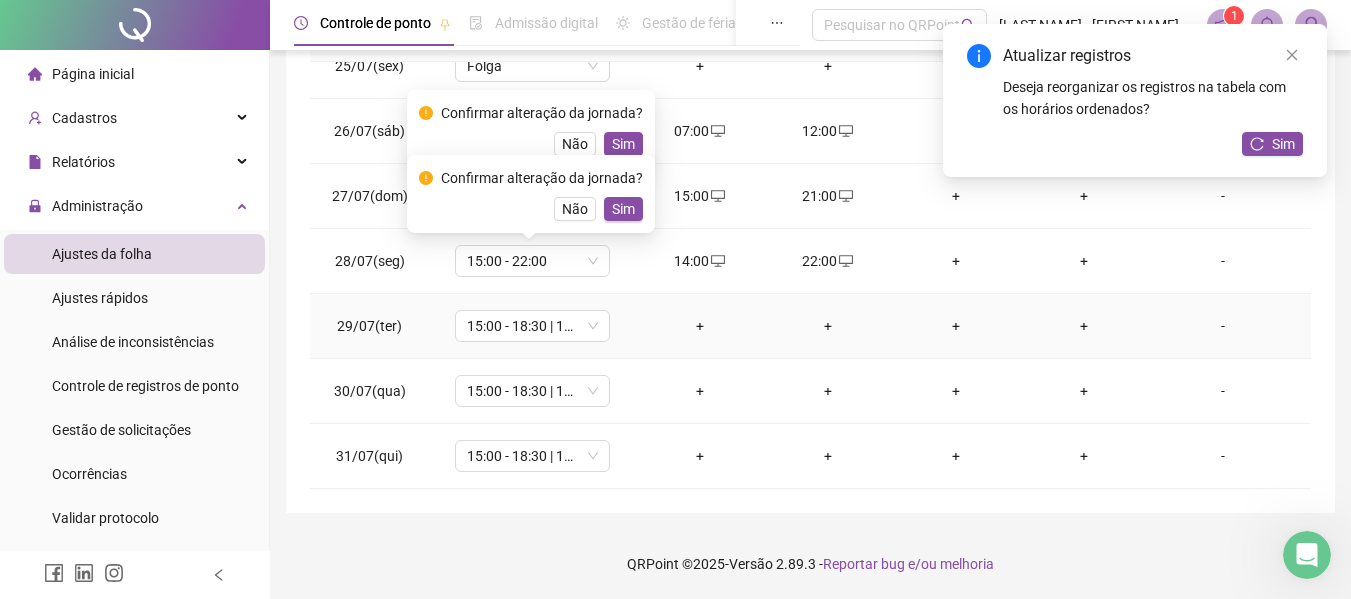 click on "+" at bounding box center [700, 326] 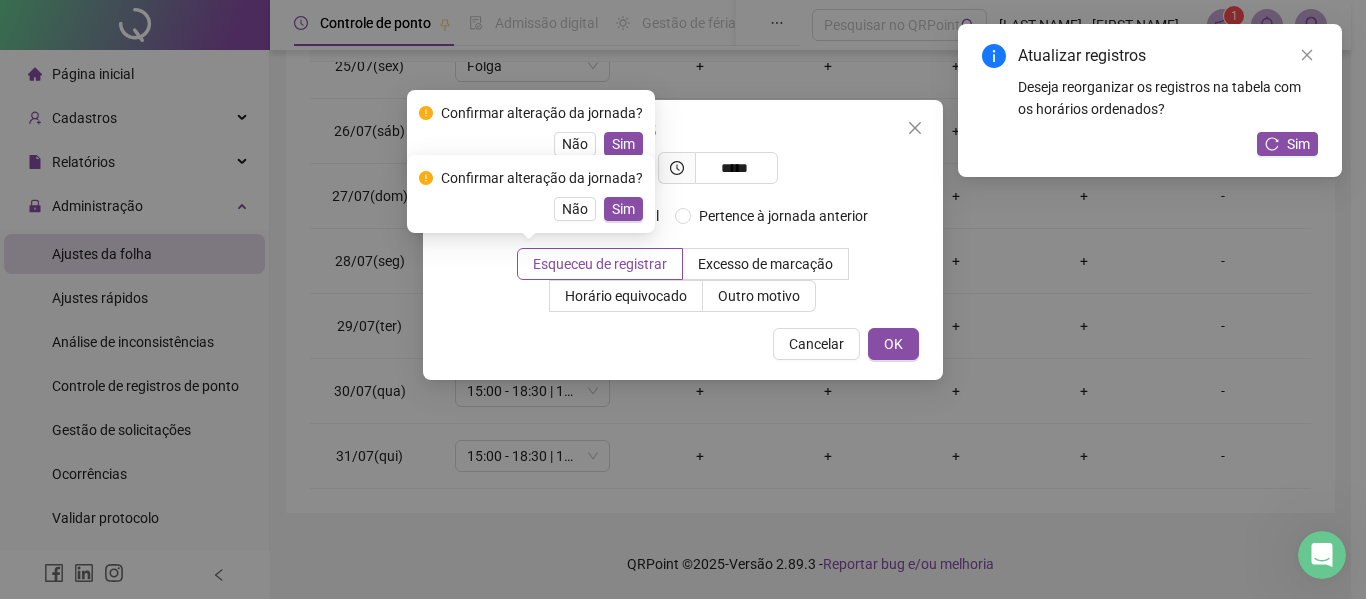 type on "*****" 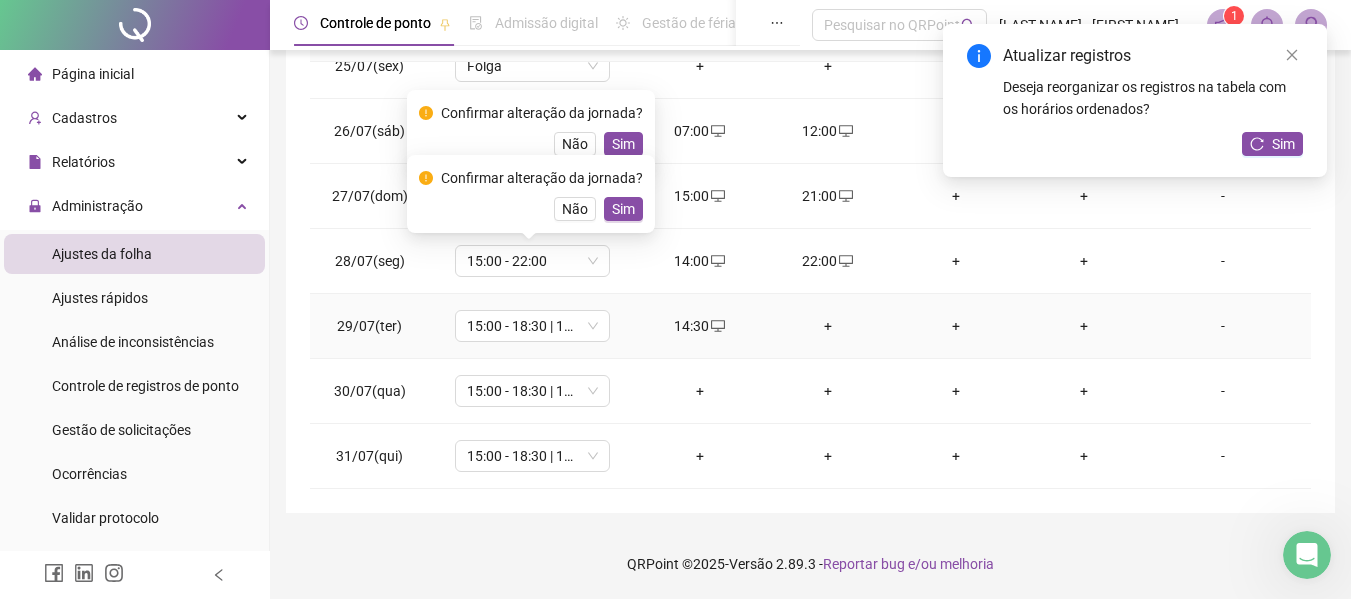 click on "+" at bounding box center (828, 326) 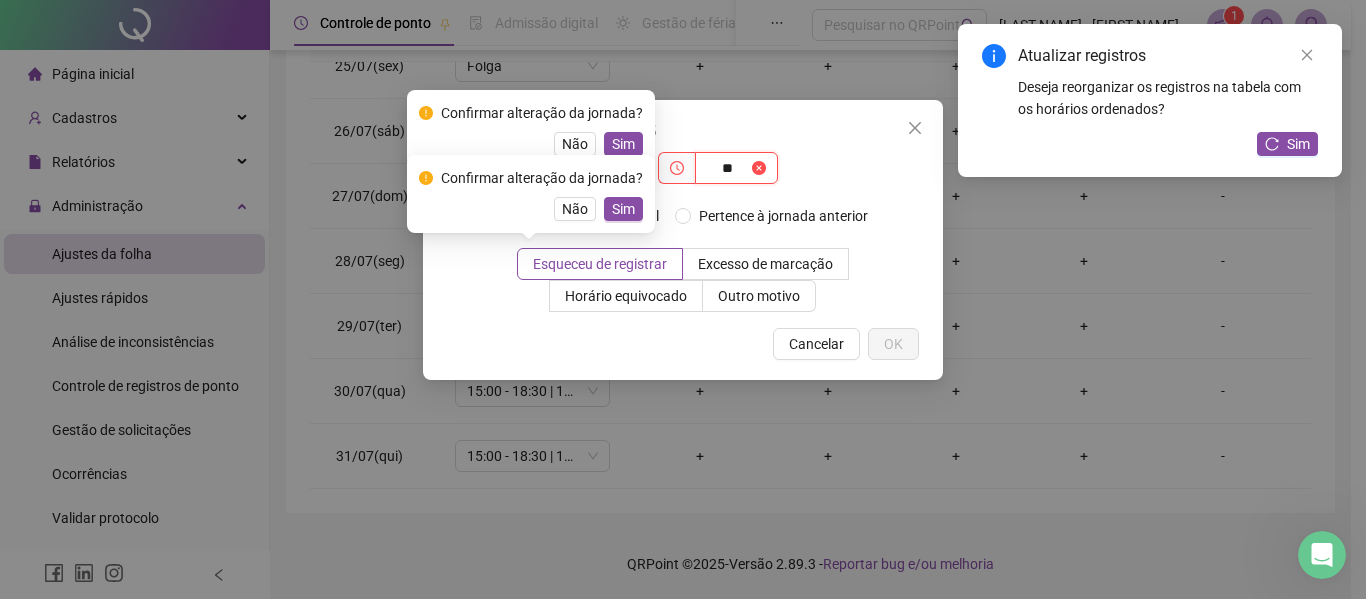 type on "*" 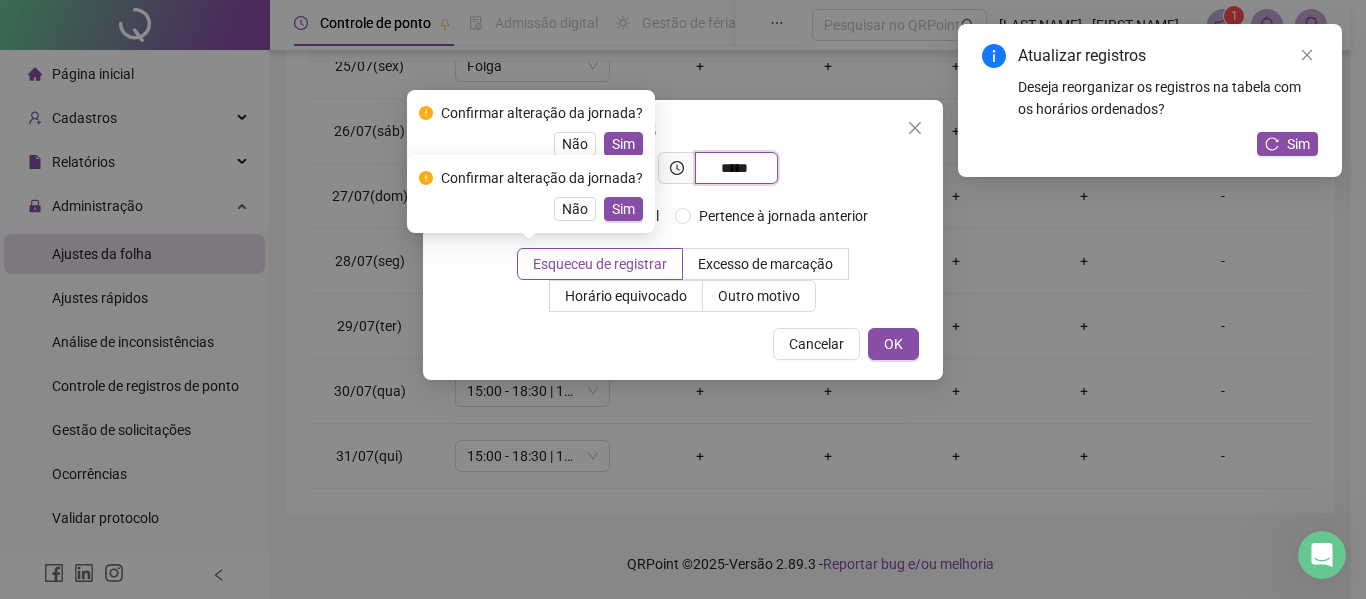 type on "*****" 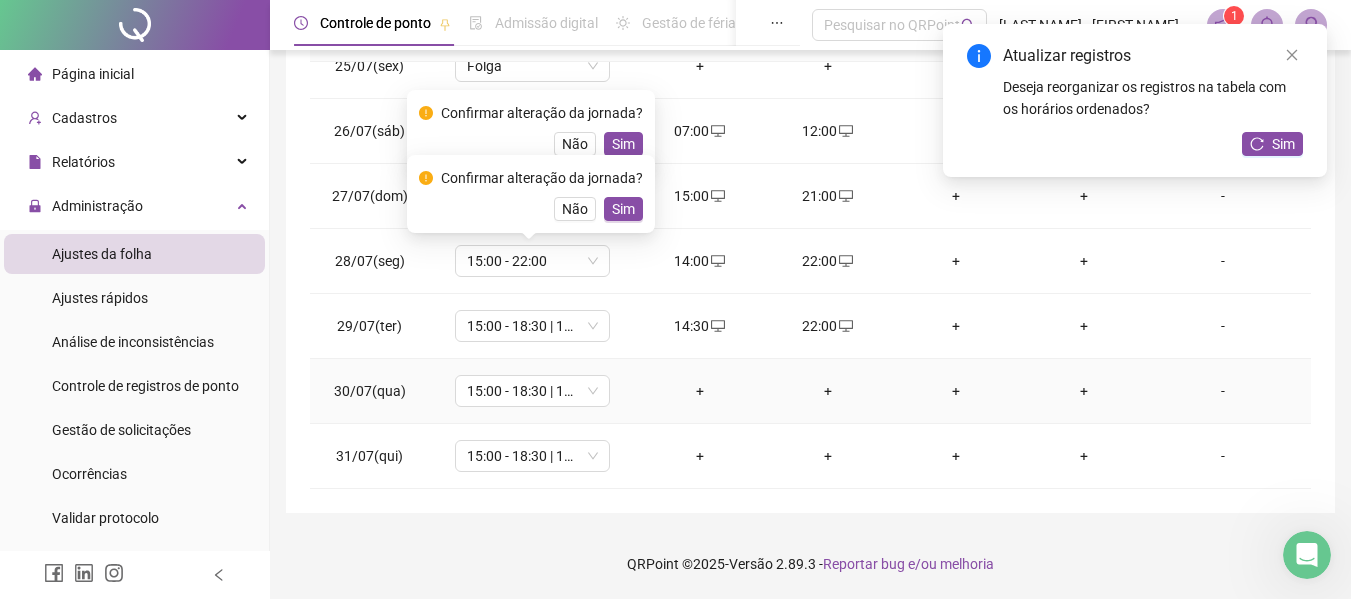 click on "+" at bounding box center (700, 391) 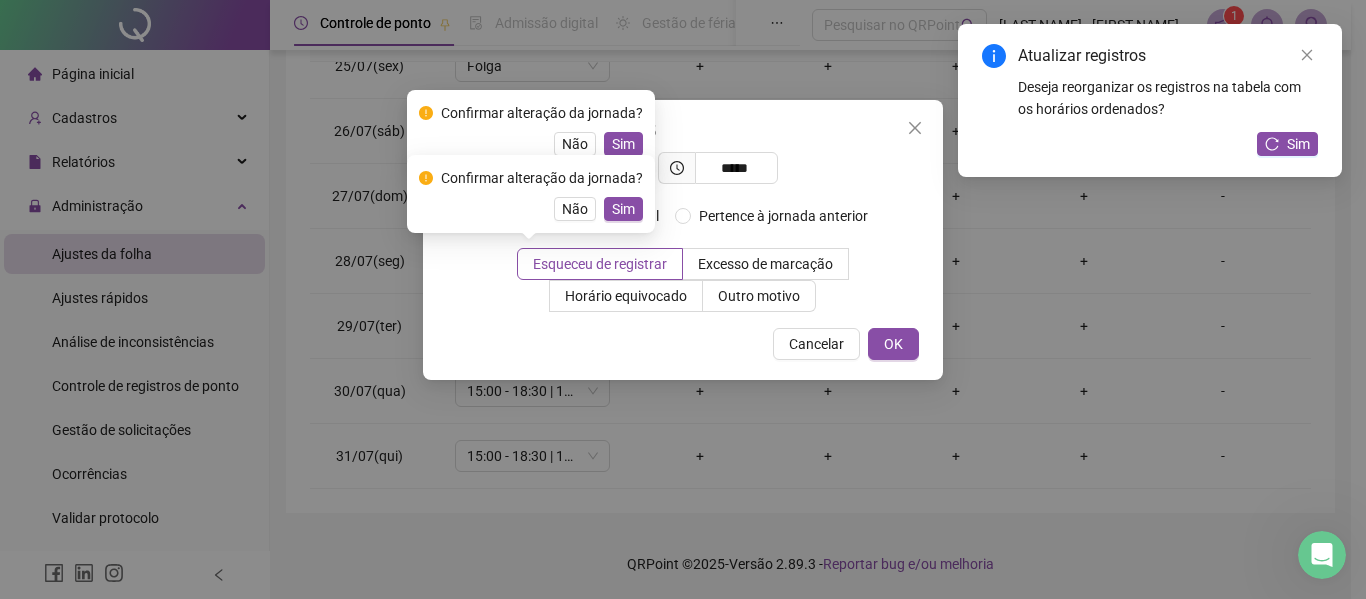 type on "*****" 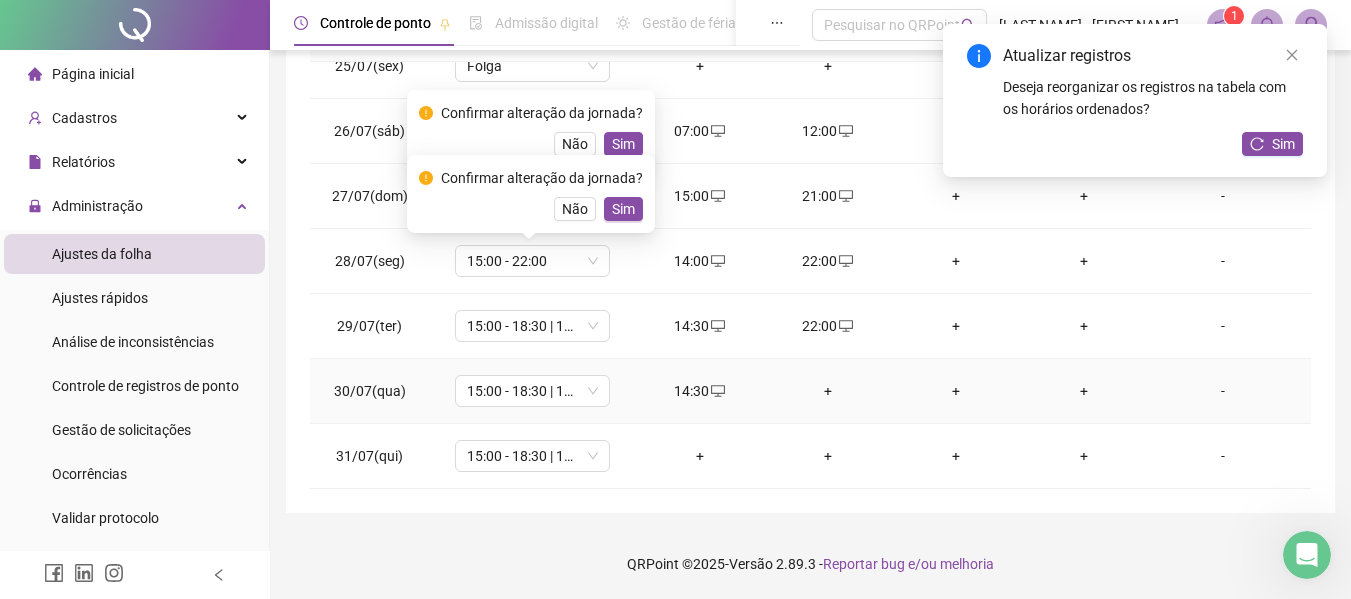 click on "+" at bounding box center [828, 391] 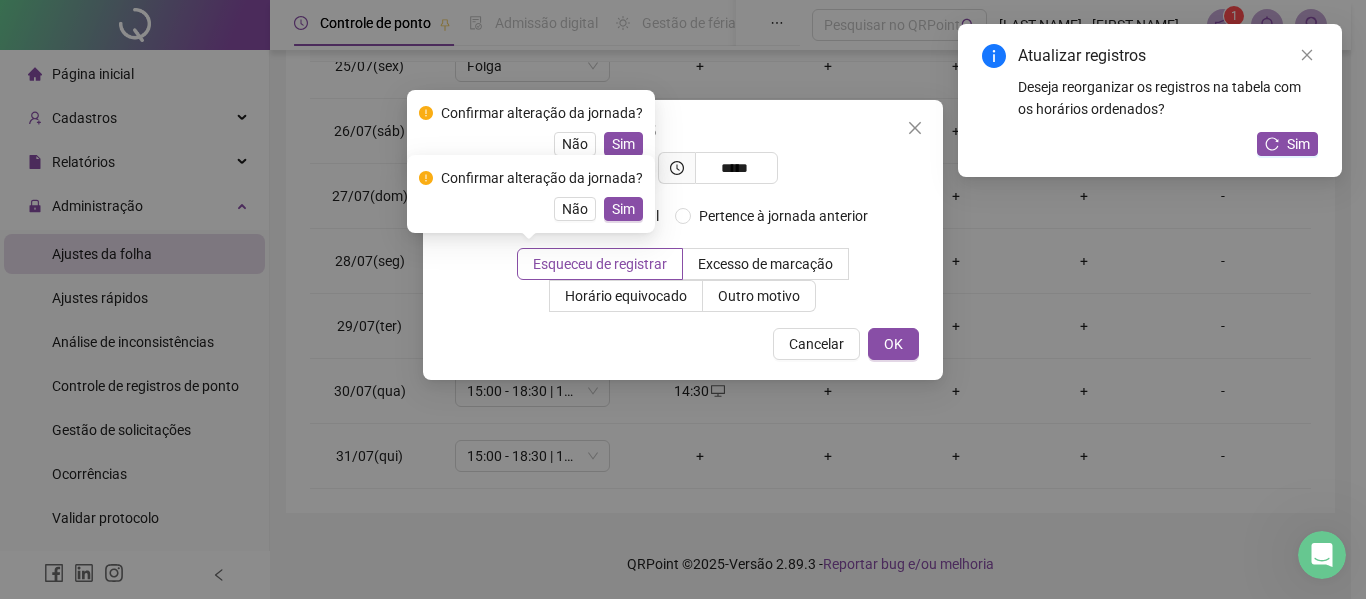 type on "*****" 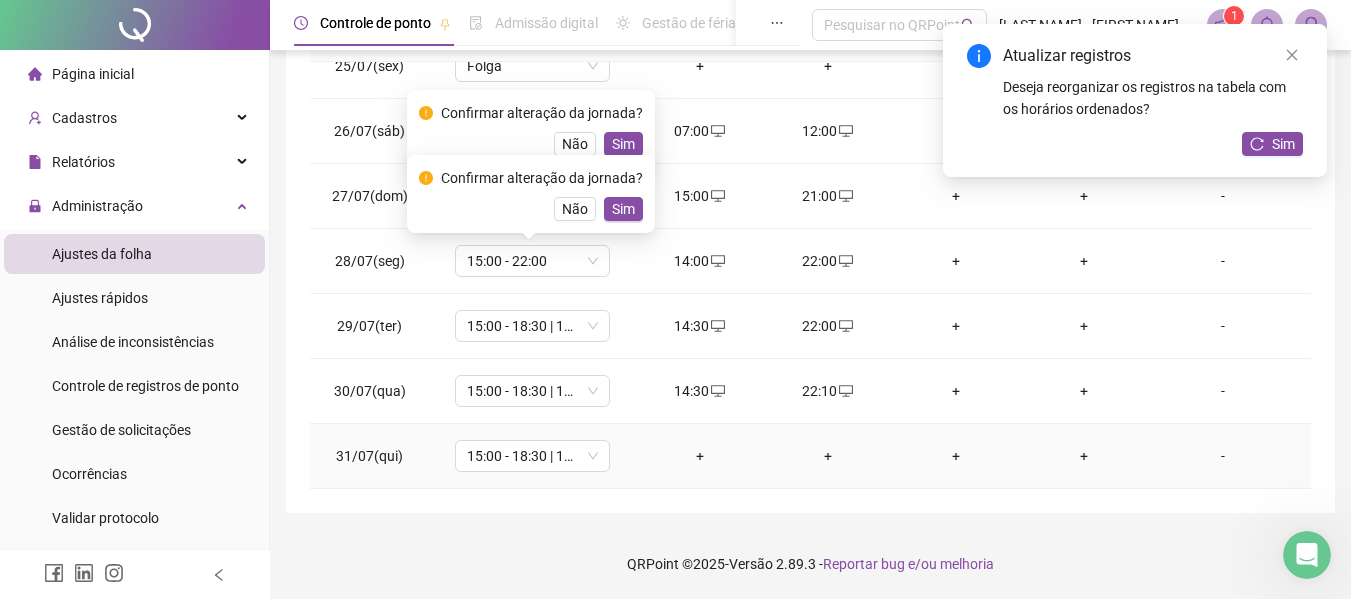 click on "+" at bounding box center (700, 456) 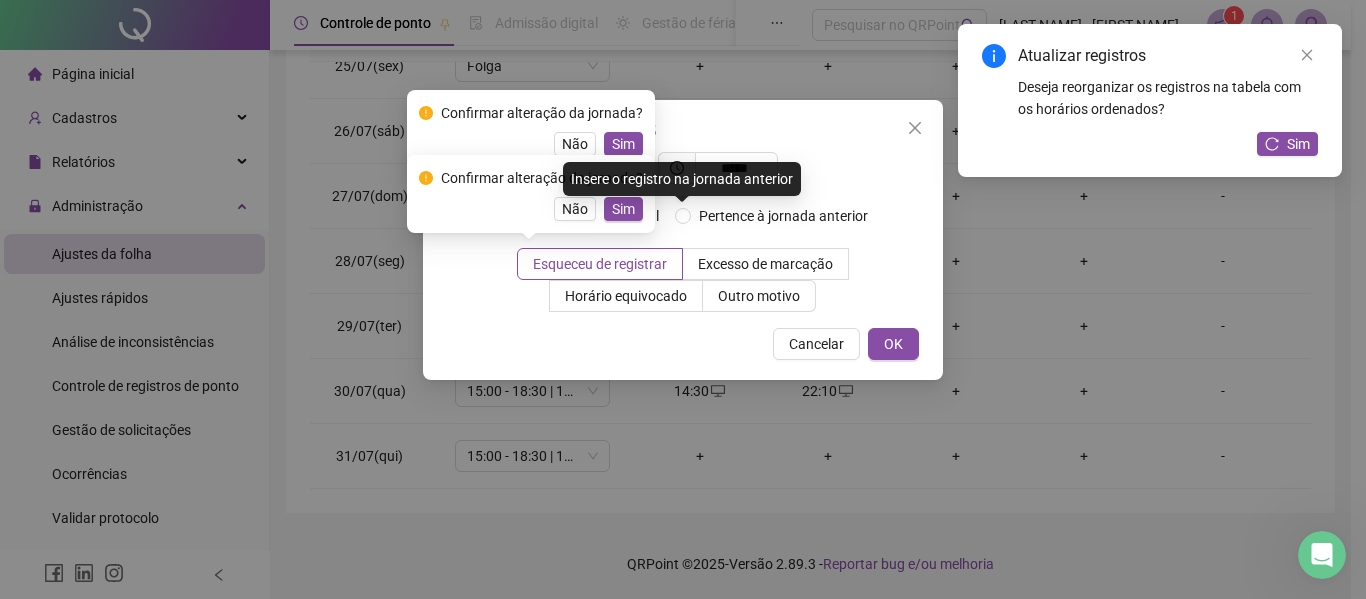 type on "*****" 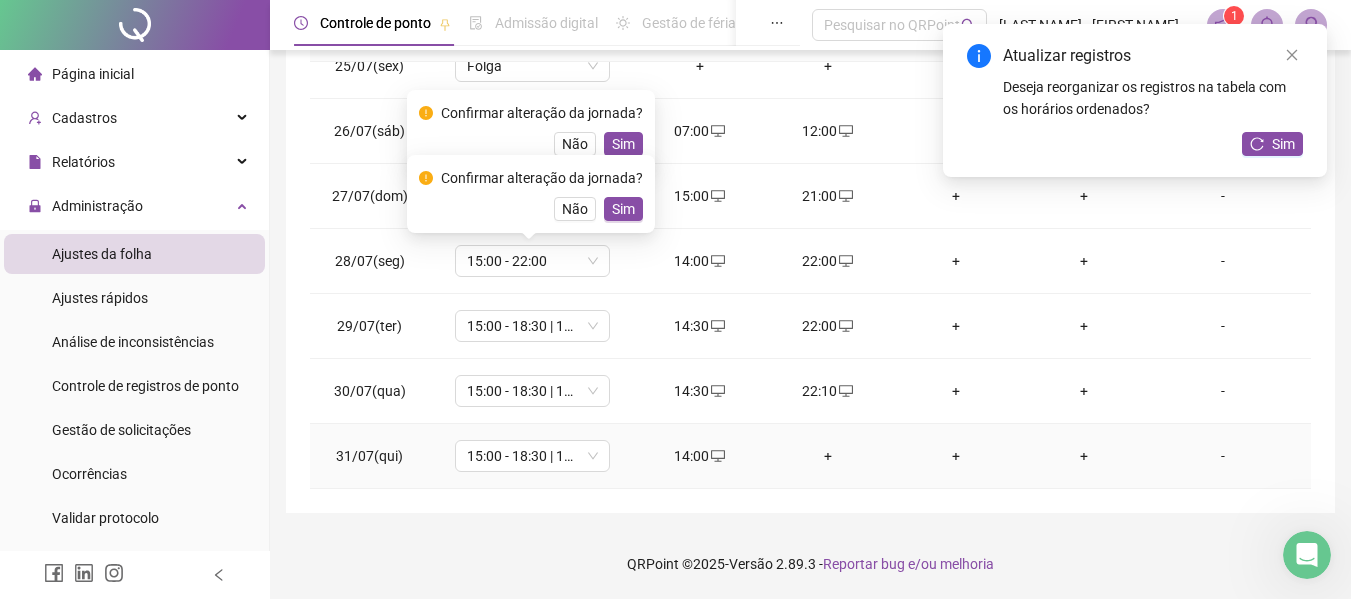 click on "+" at bounding box center [828, 456] 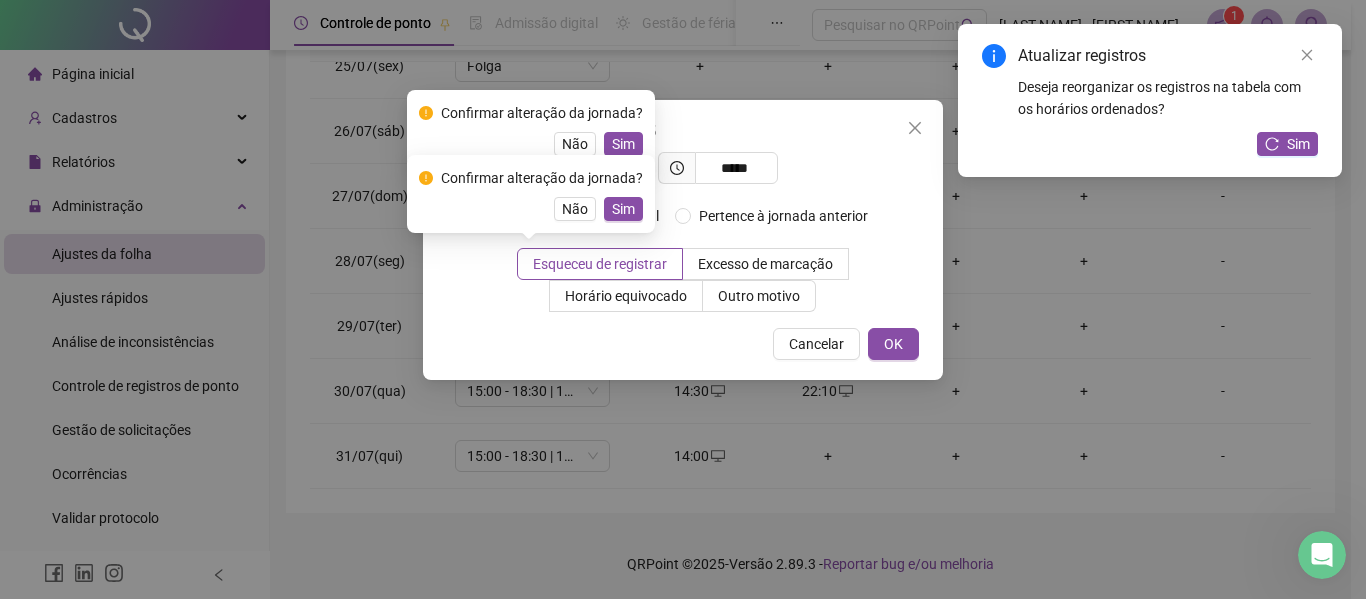 type on "*****" 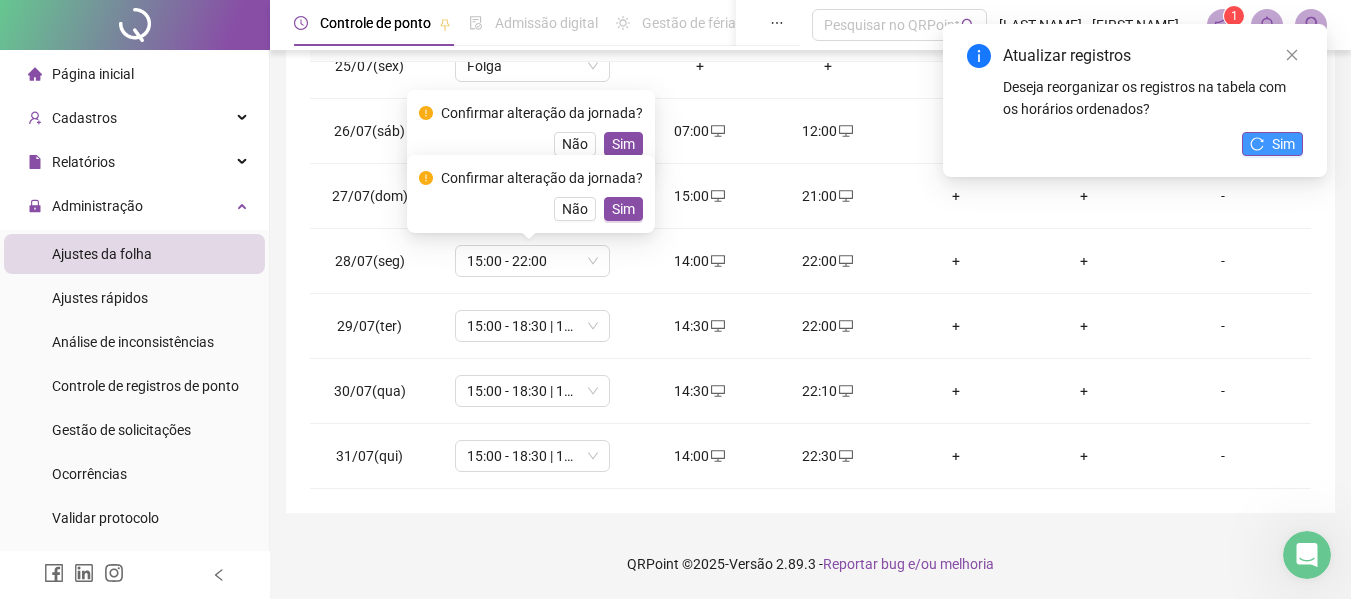 click on "Sim" at bounding box center [1283, 144] 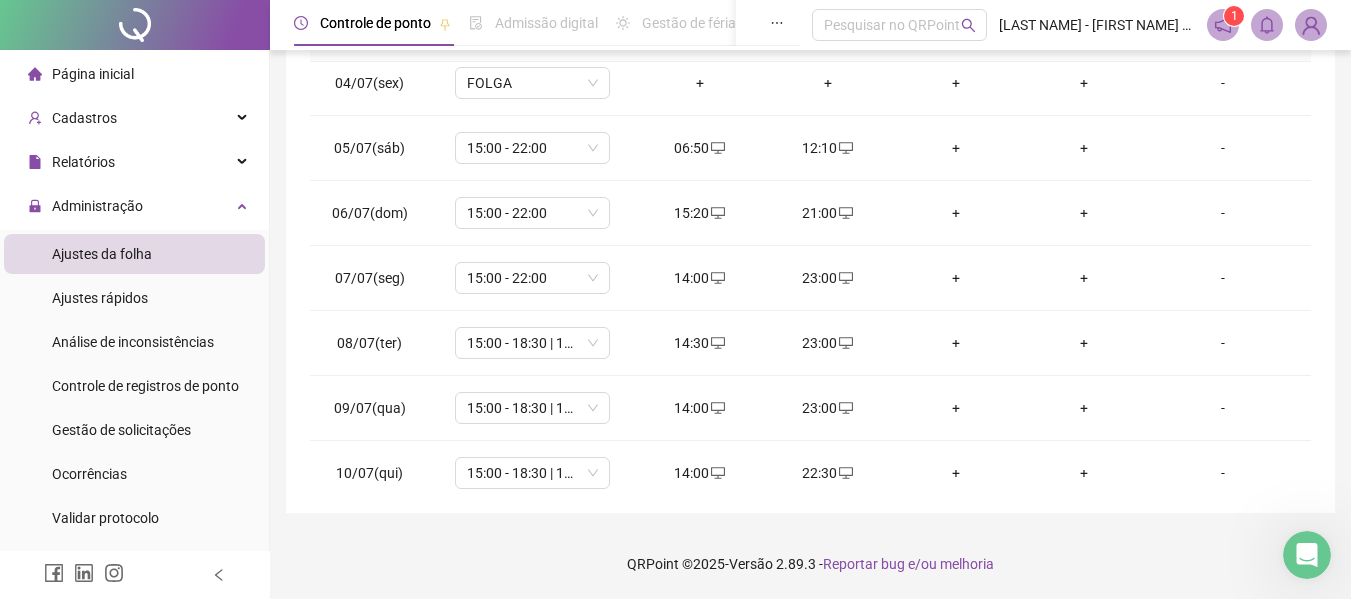 scroll, scrollTop: 0, scrollLeft: 0, axis: both 